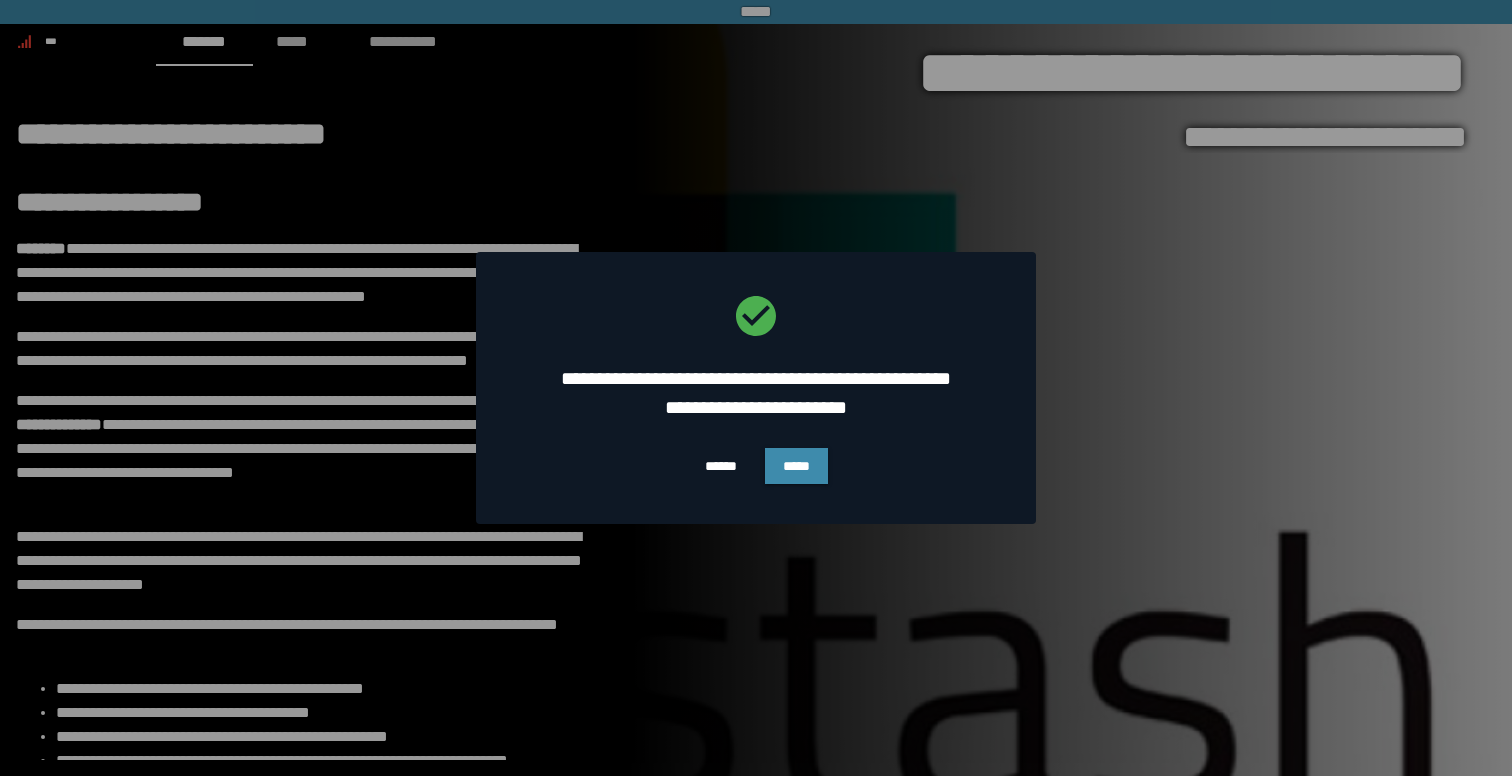 scroll, scrollTop: 0, scrollLeft: 0, axis: both 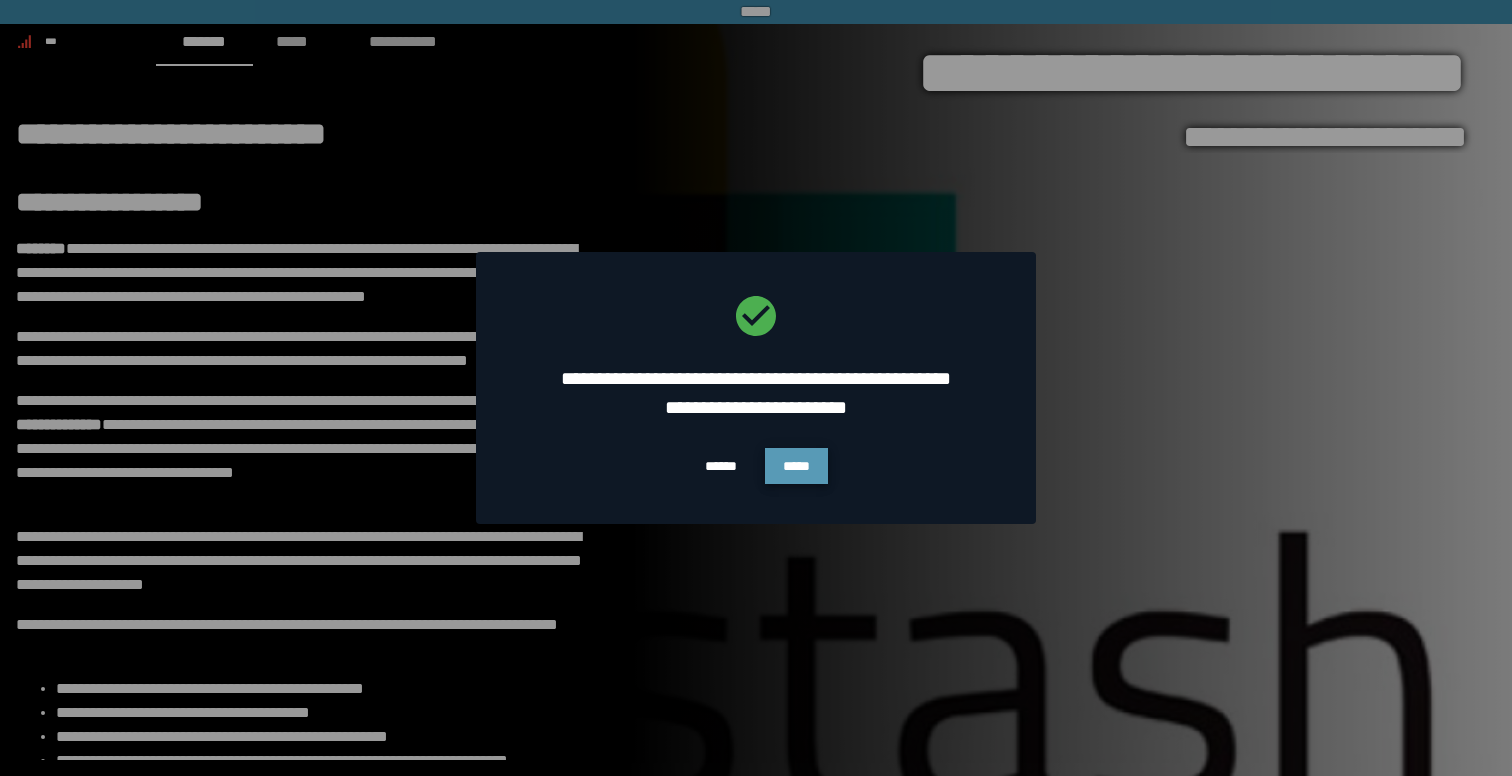 click on "*****" at bounding box center (796, 466) 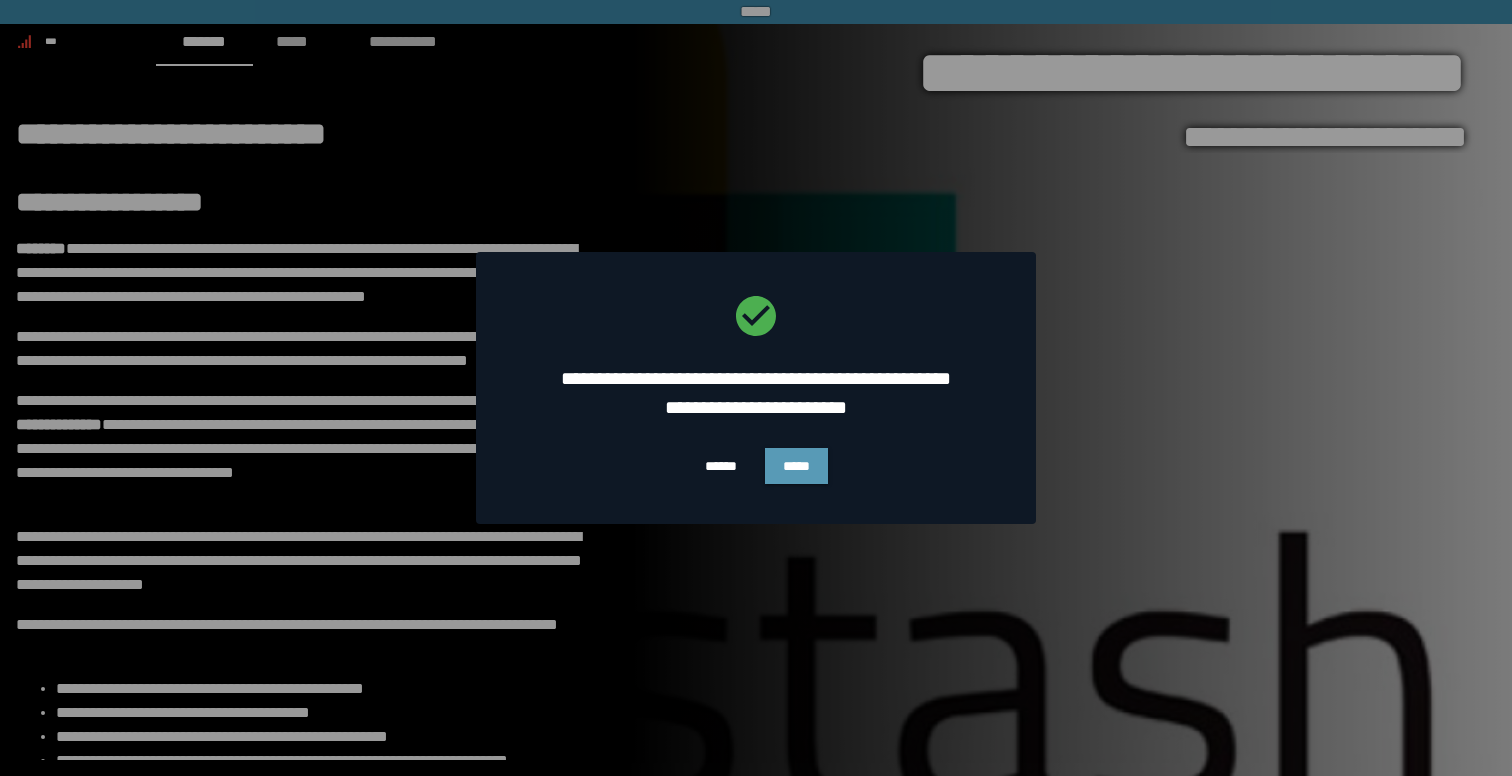 click on "*****" at bounding box center [796, 466] 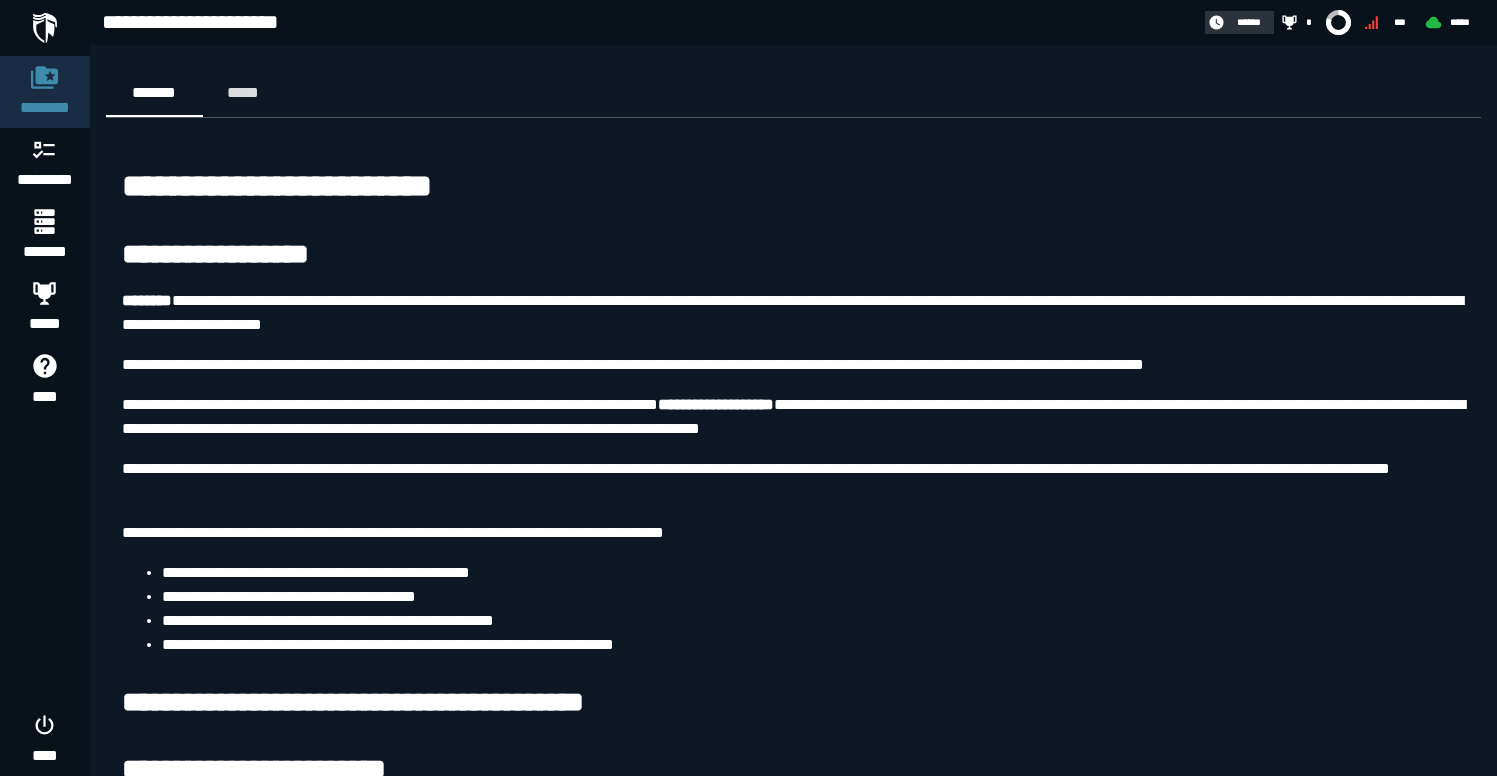 click on "******" at bounding box center (1249, 22) 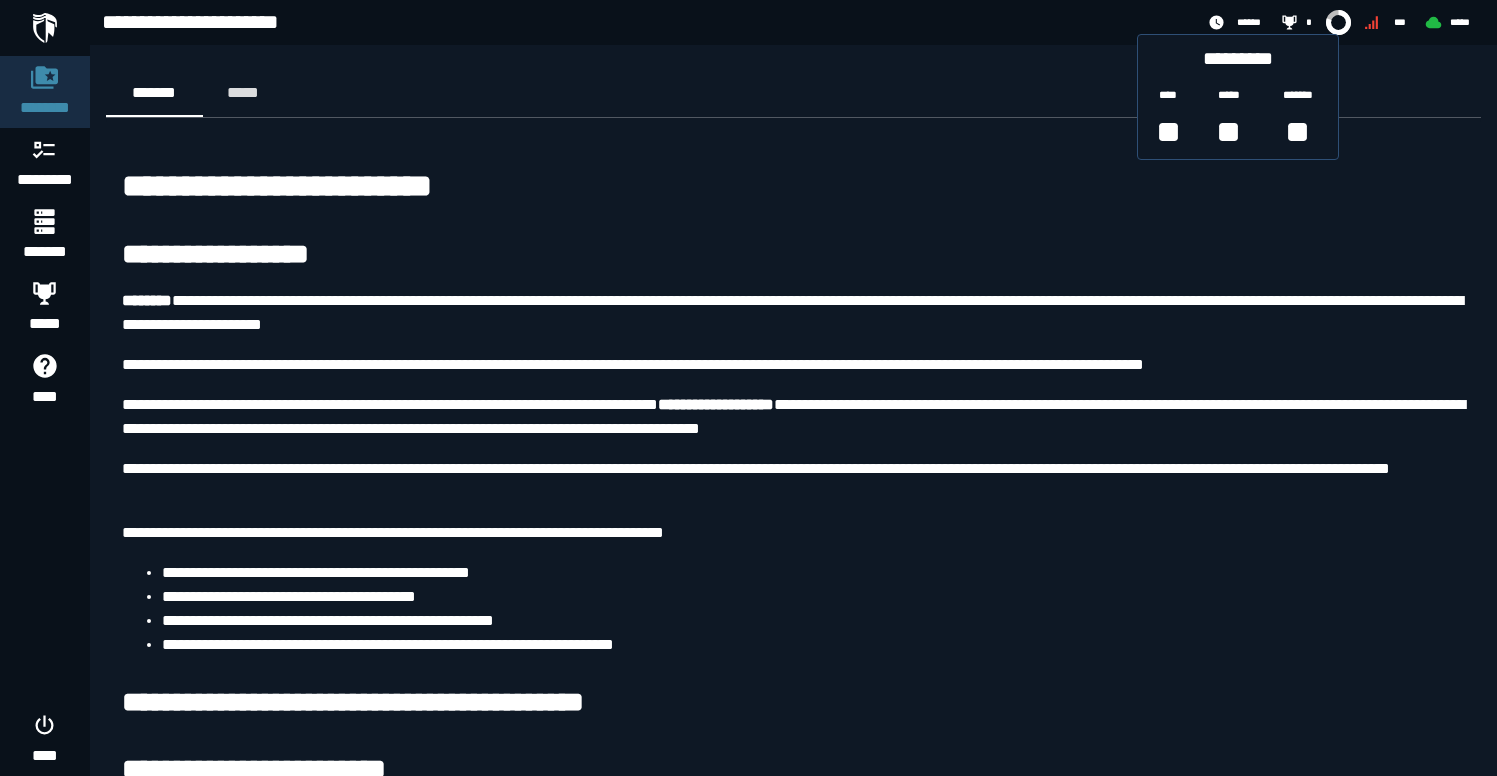 click on "********* **** ***** ******* ** ** **" 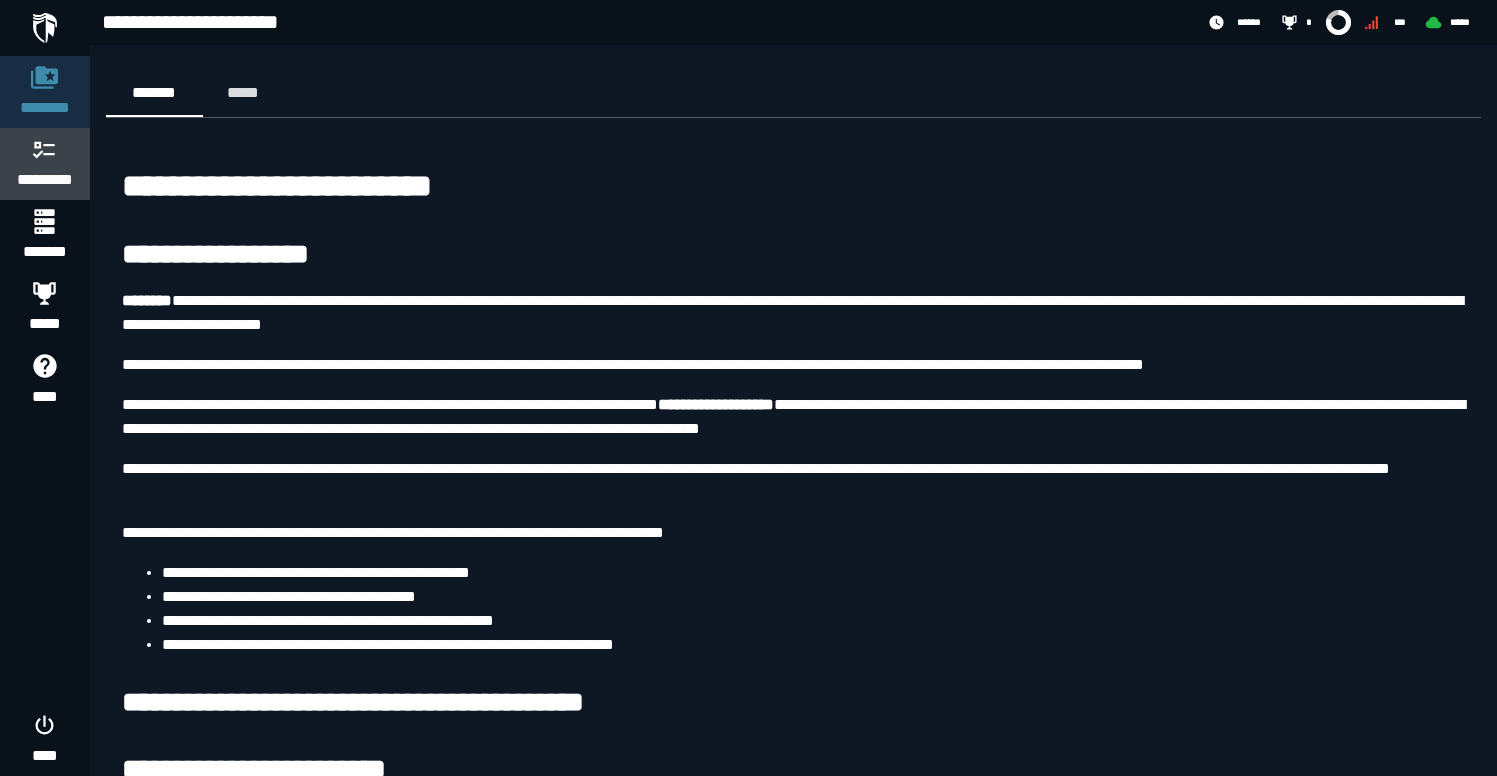 click 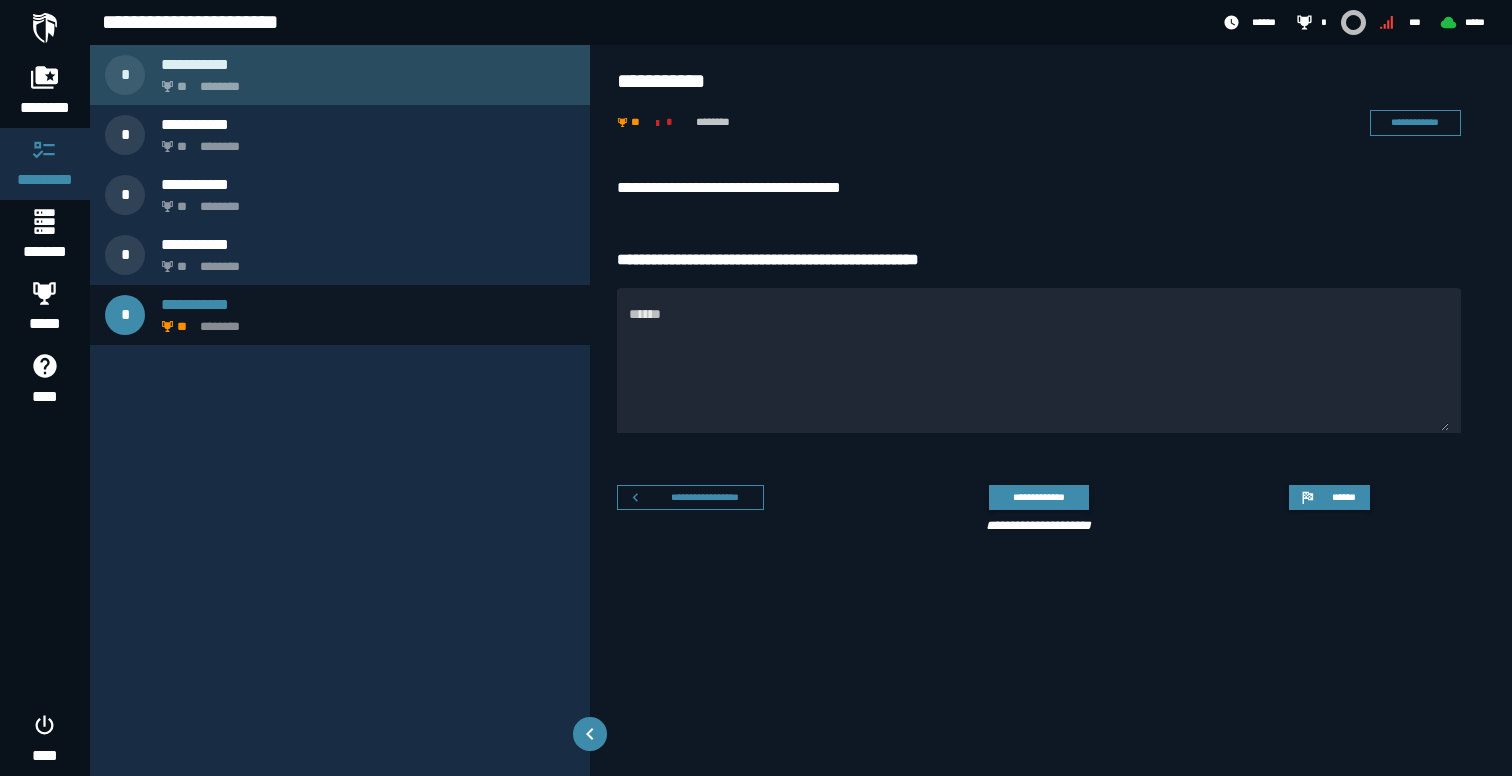 click on "** ********" at bounding box center [364, 81] 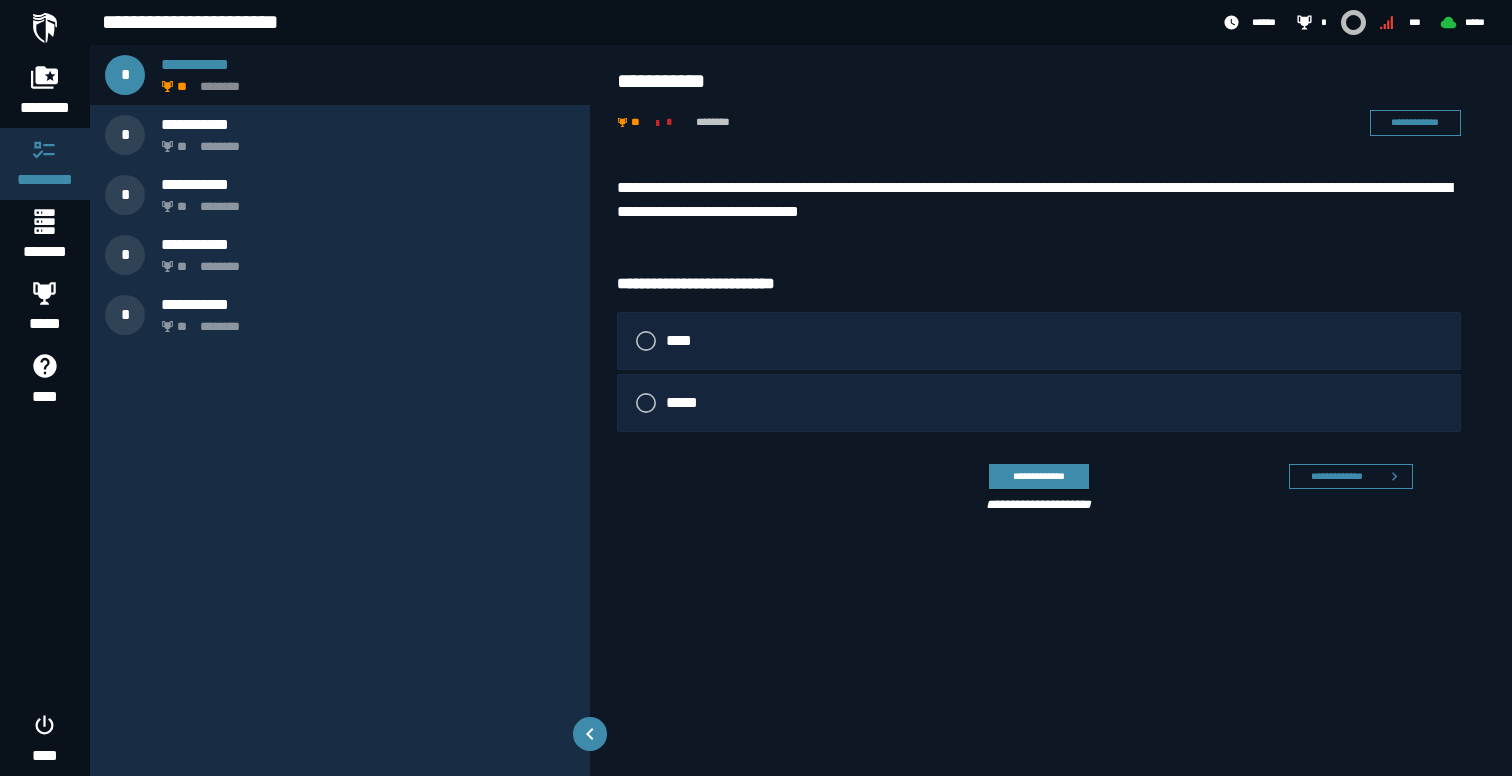click on "[CREDIT_CARD]" at bounding box center (1039, 200) 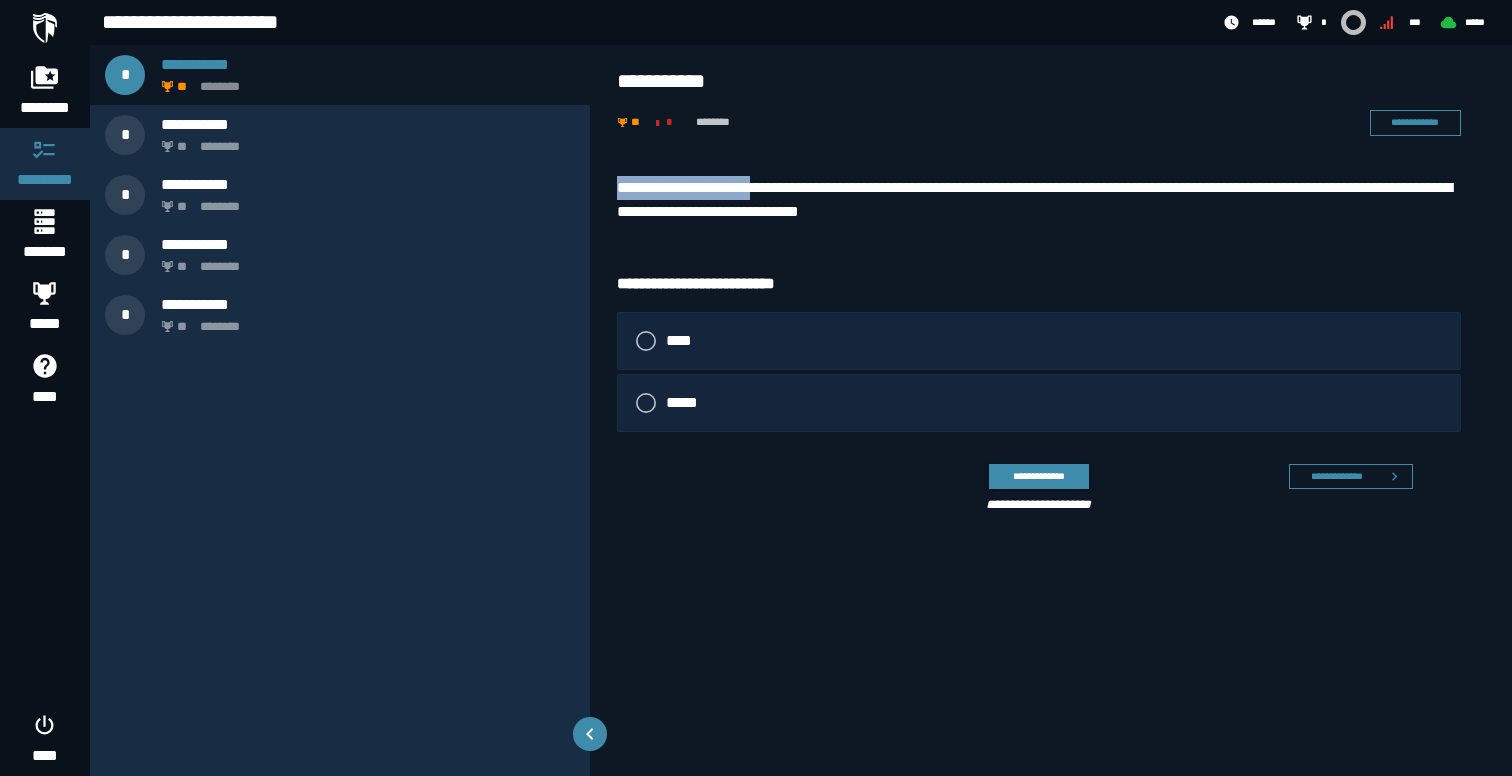 click on "[CREDIT_CARD]" at bounding box center [1039, 200] 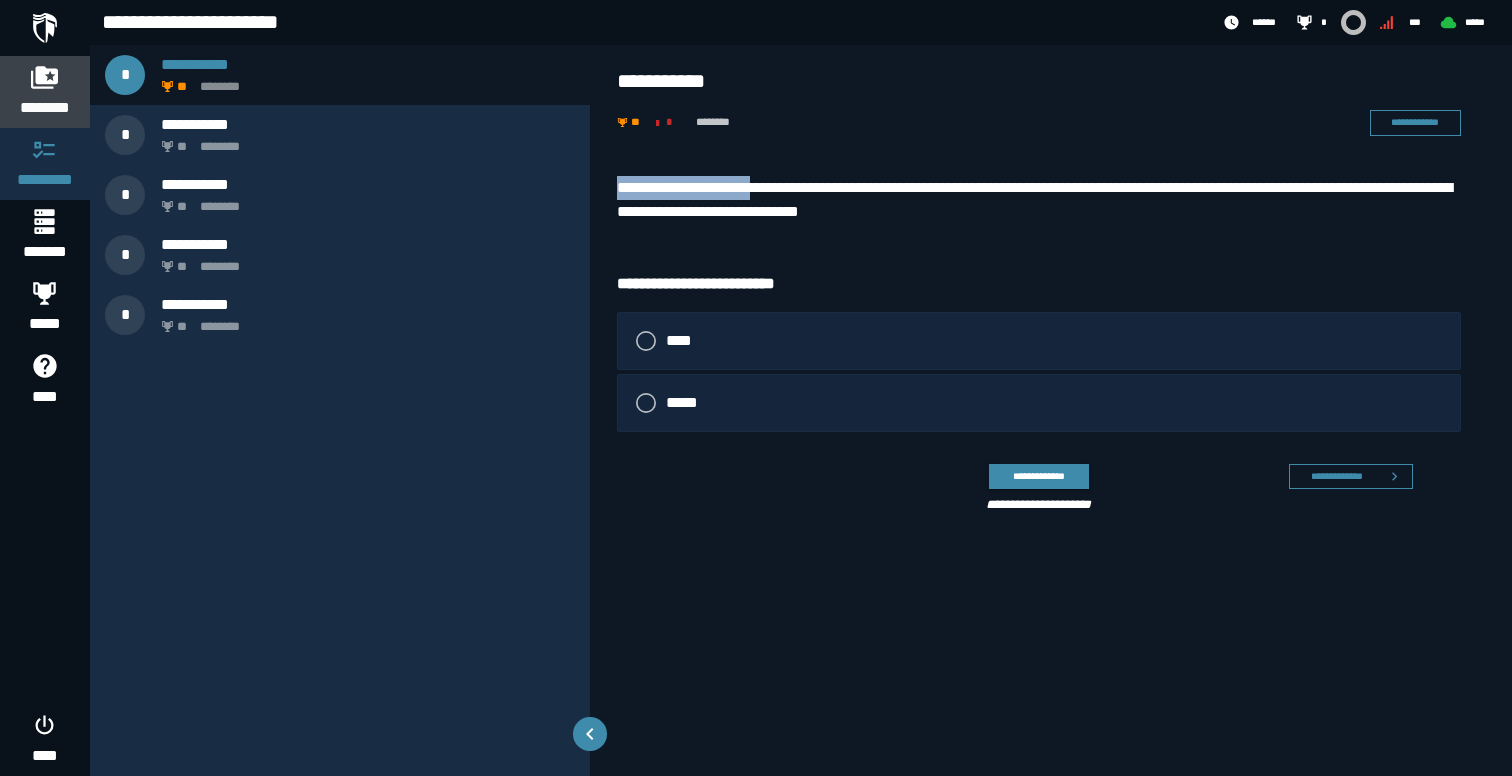 click on "********" at bounding box center (45, 108) 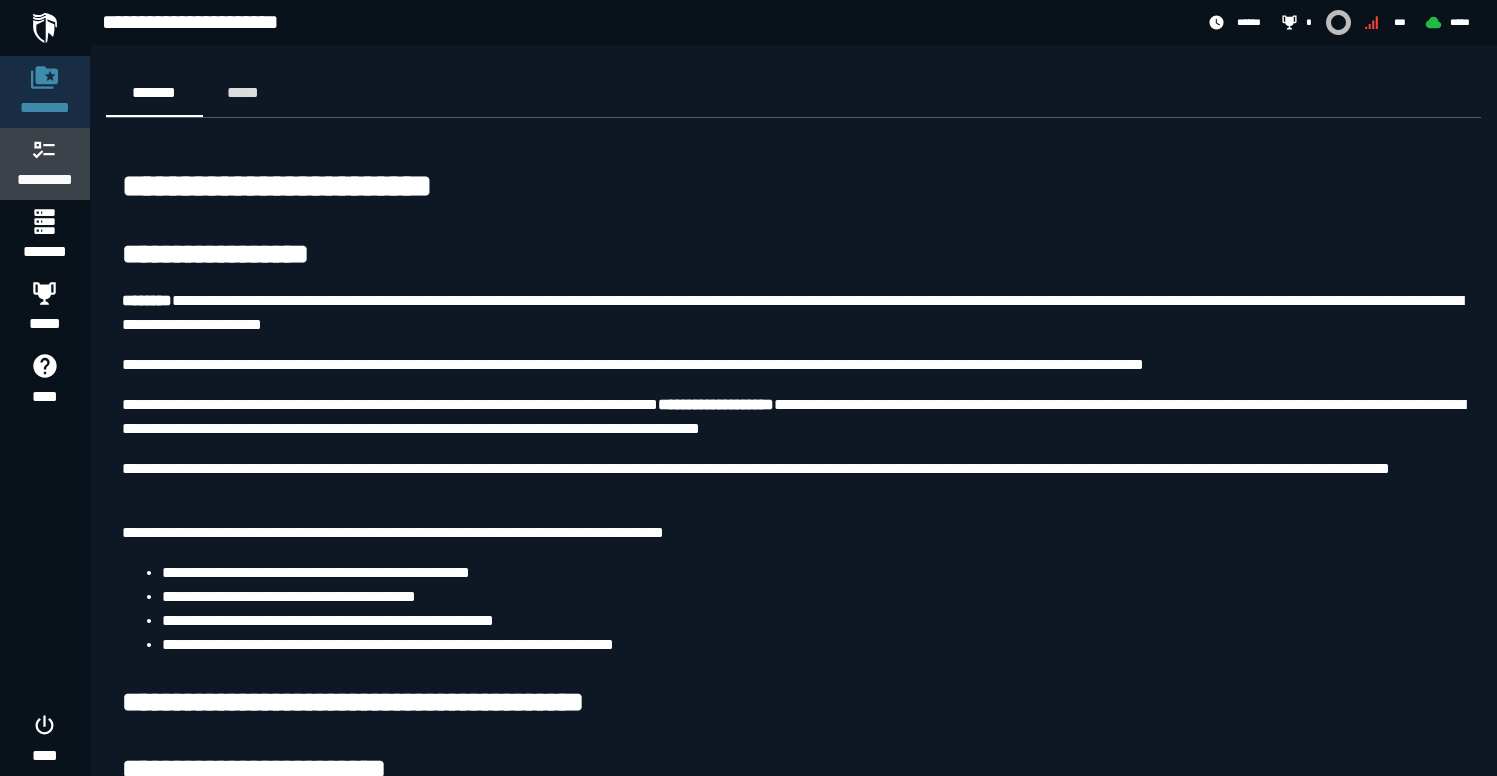 click 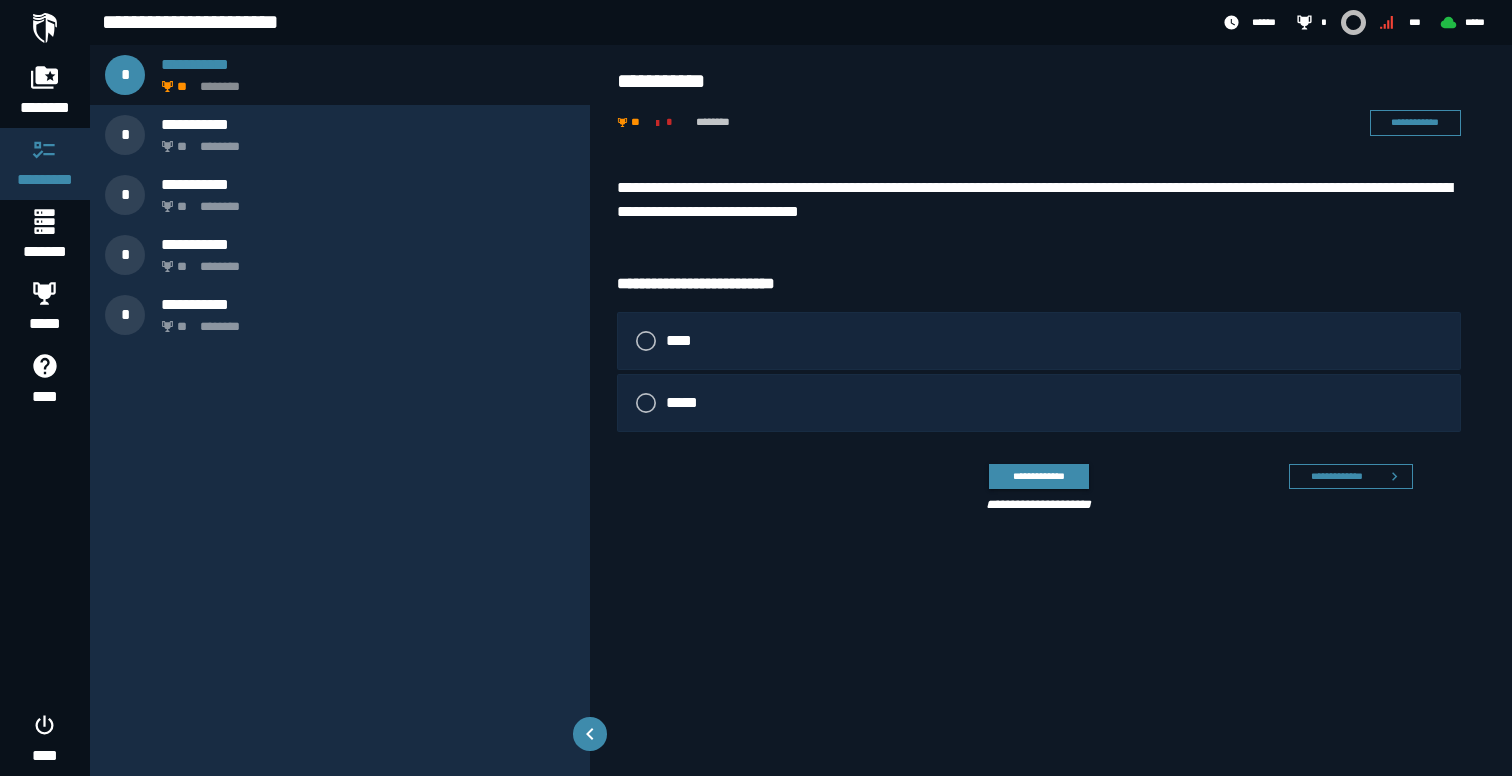click on "****" at bounding box center (1039, 341) 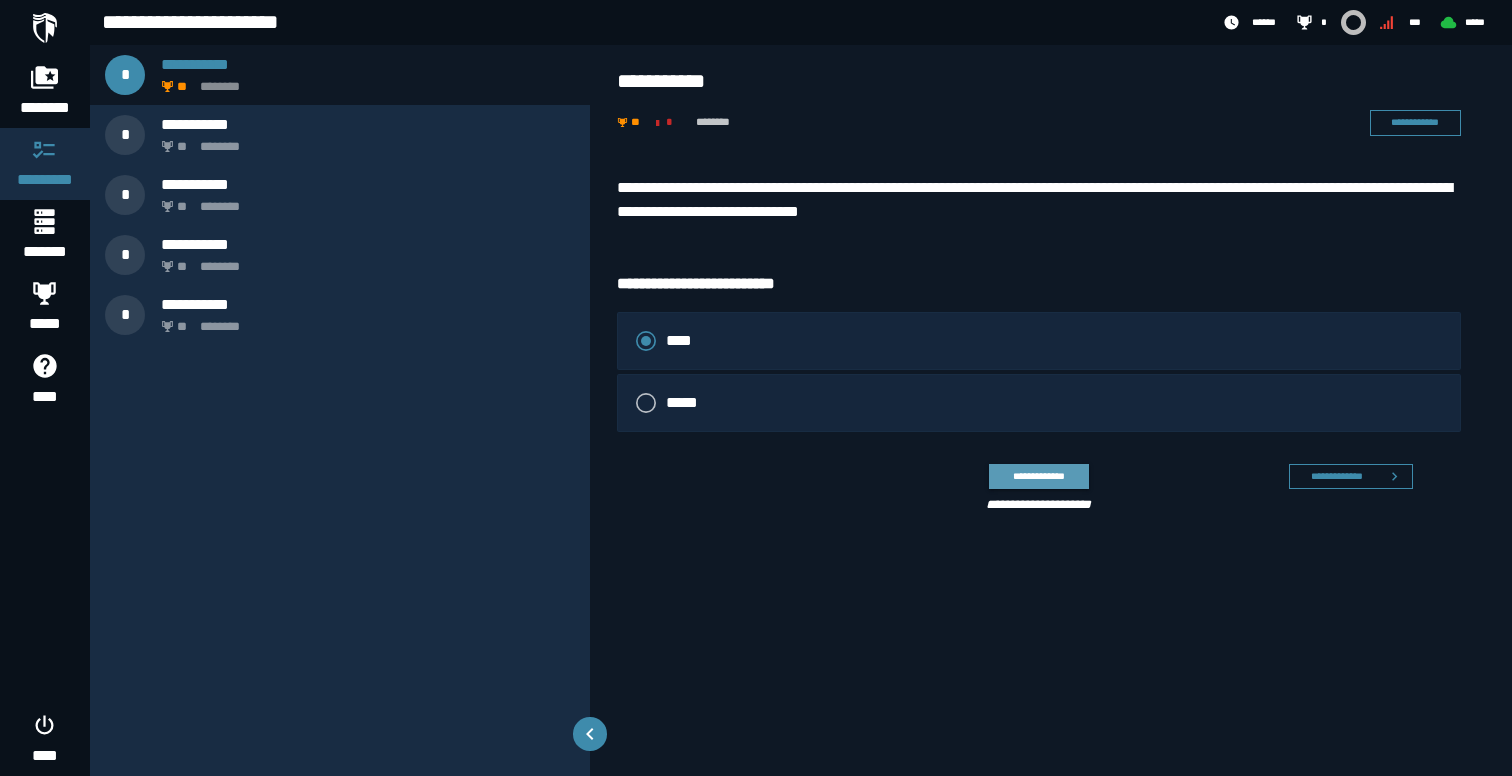 click on "**********" at bounding box center [1038, 476] 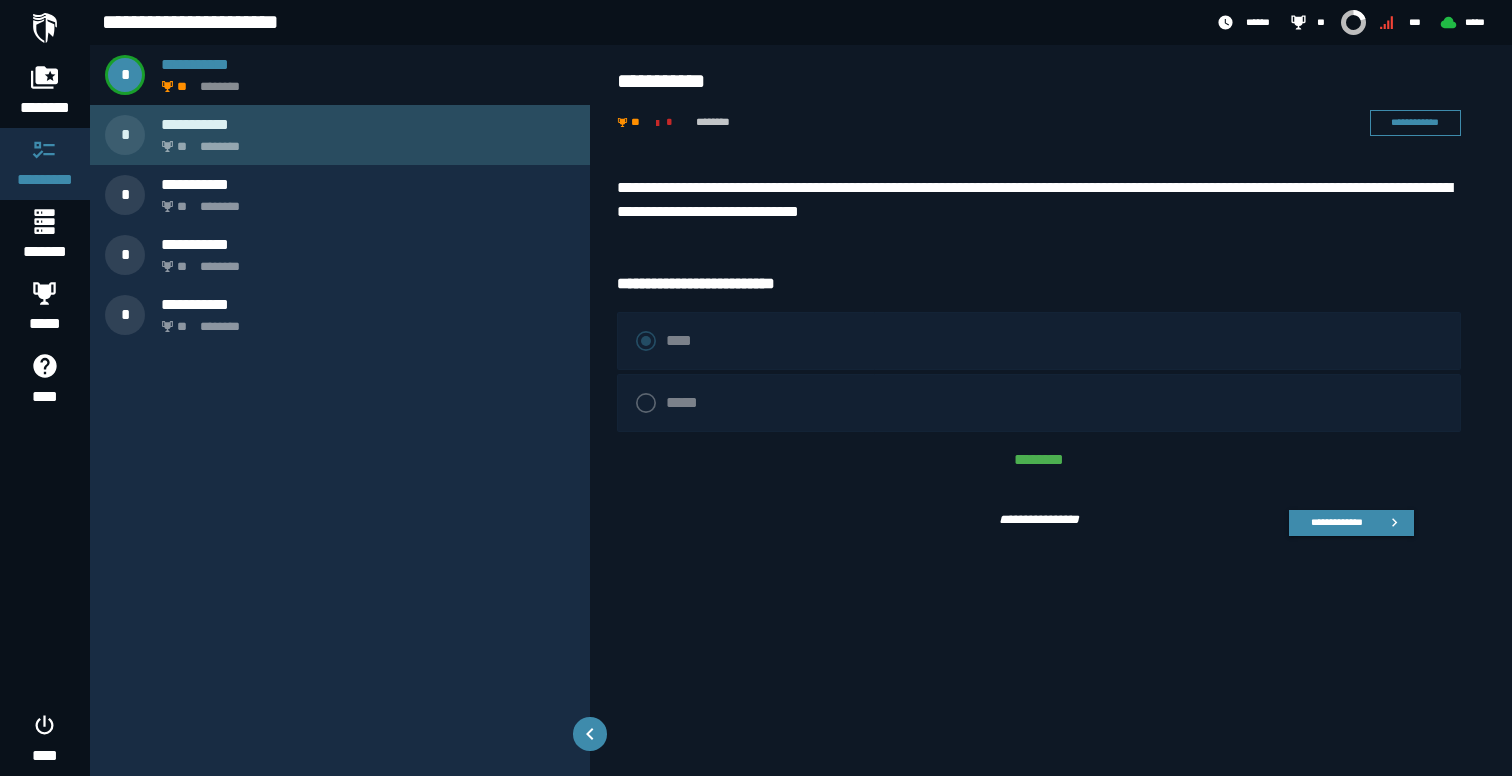 click on "** ********" at bounding box center [364, 141] 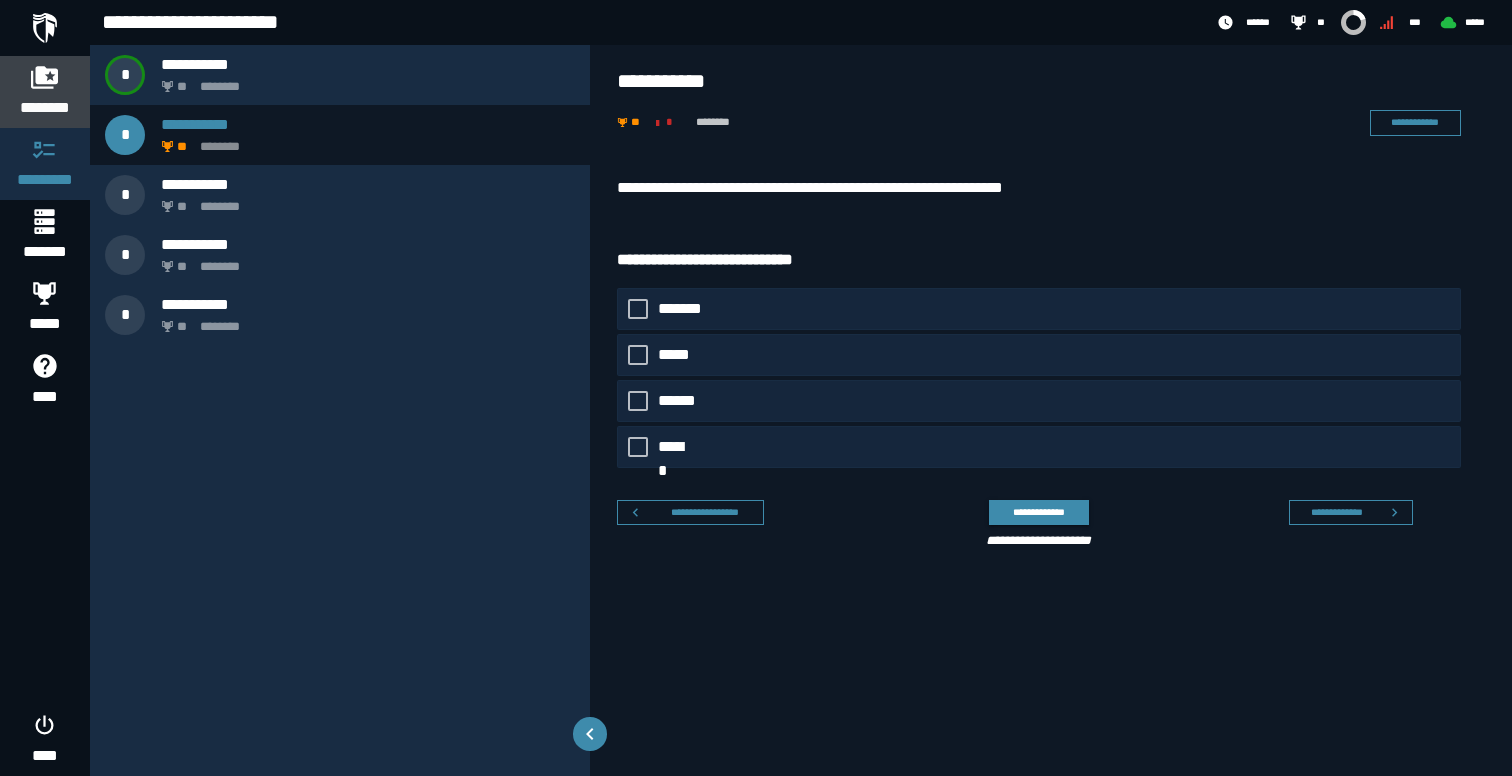 click on "********" at bounding box center (45, 108) 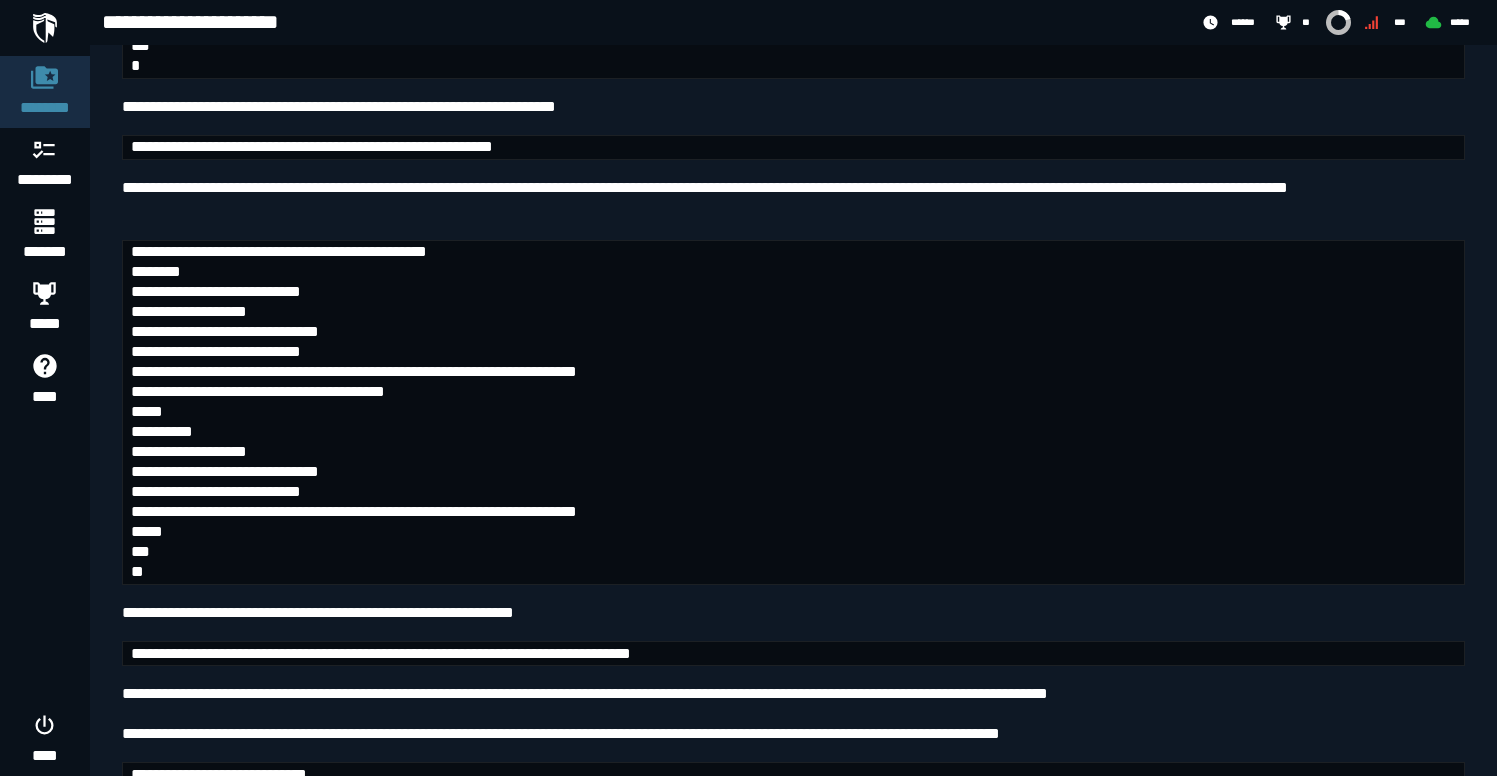 scroll, scrollTop: 1794, scrollLeft: 0, axis: vertical 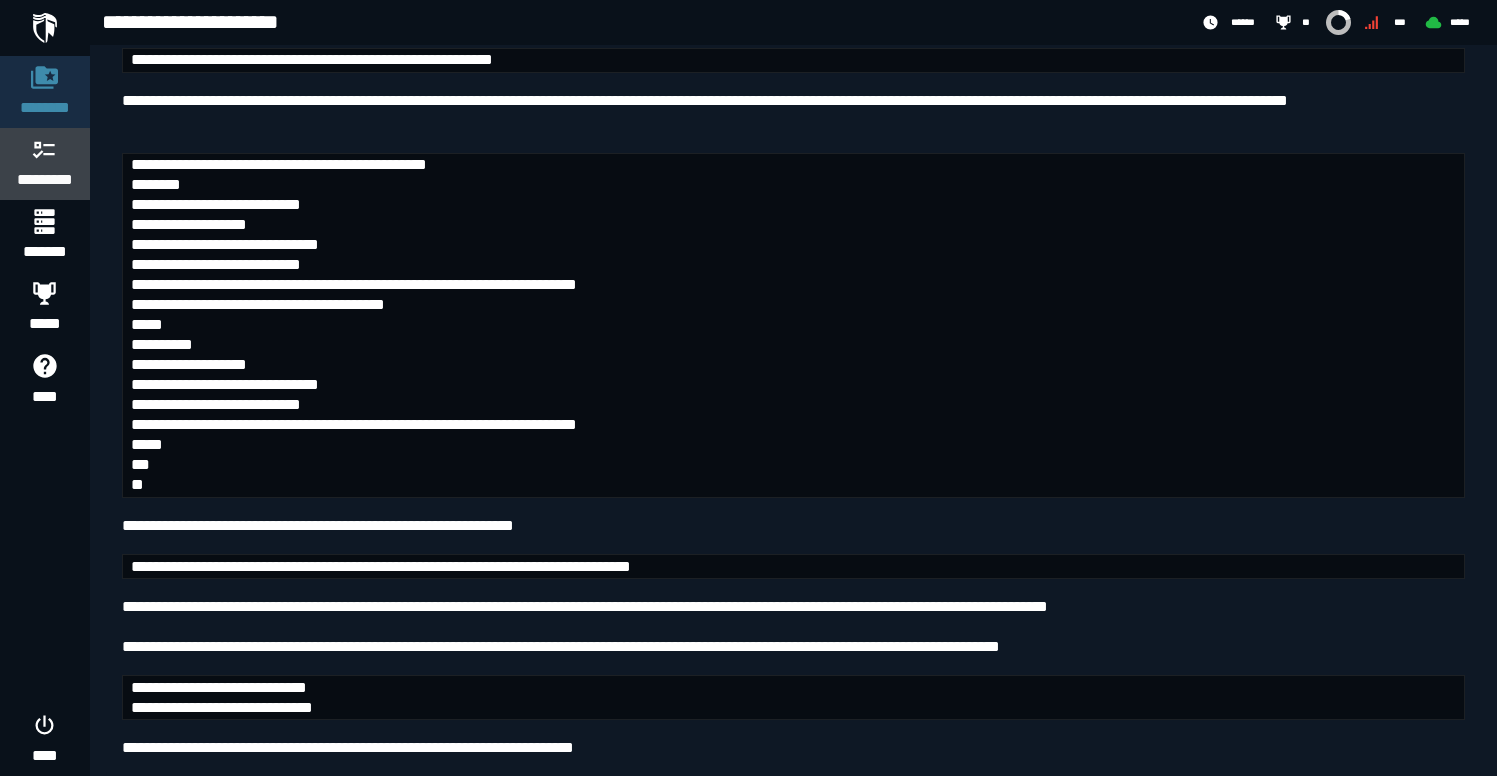 click at bounding box center [45, 149] 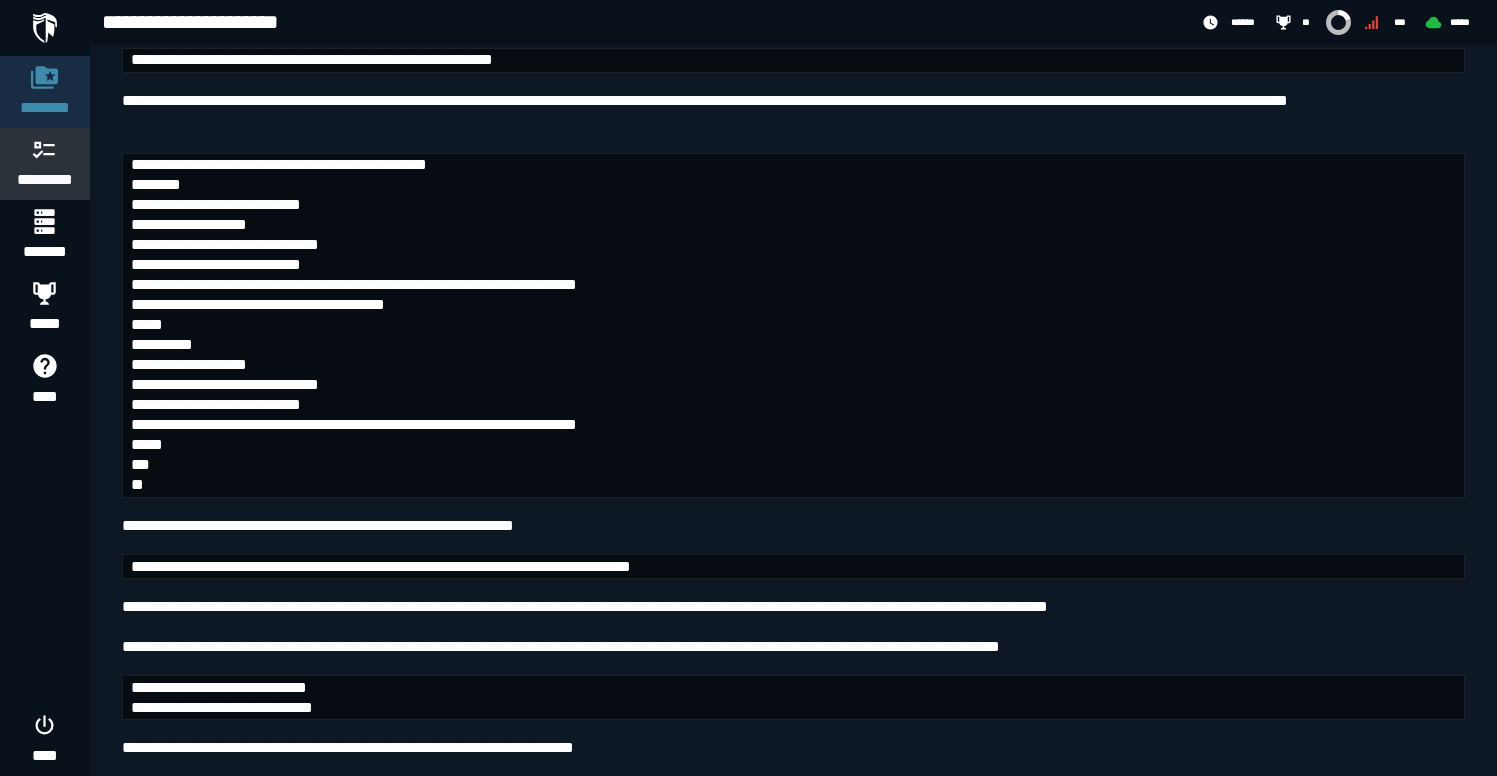 scroll, scrollTop: 0, scrollLeft: 0, axis: both 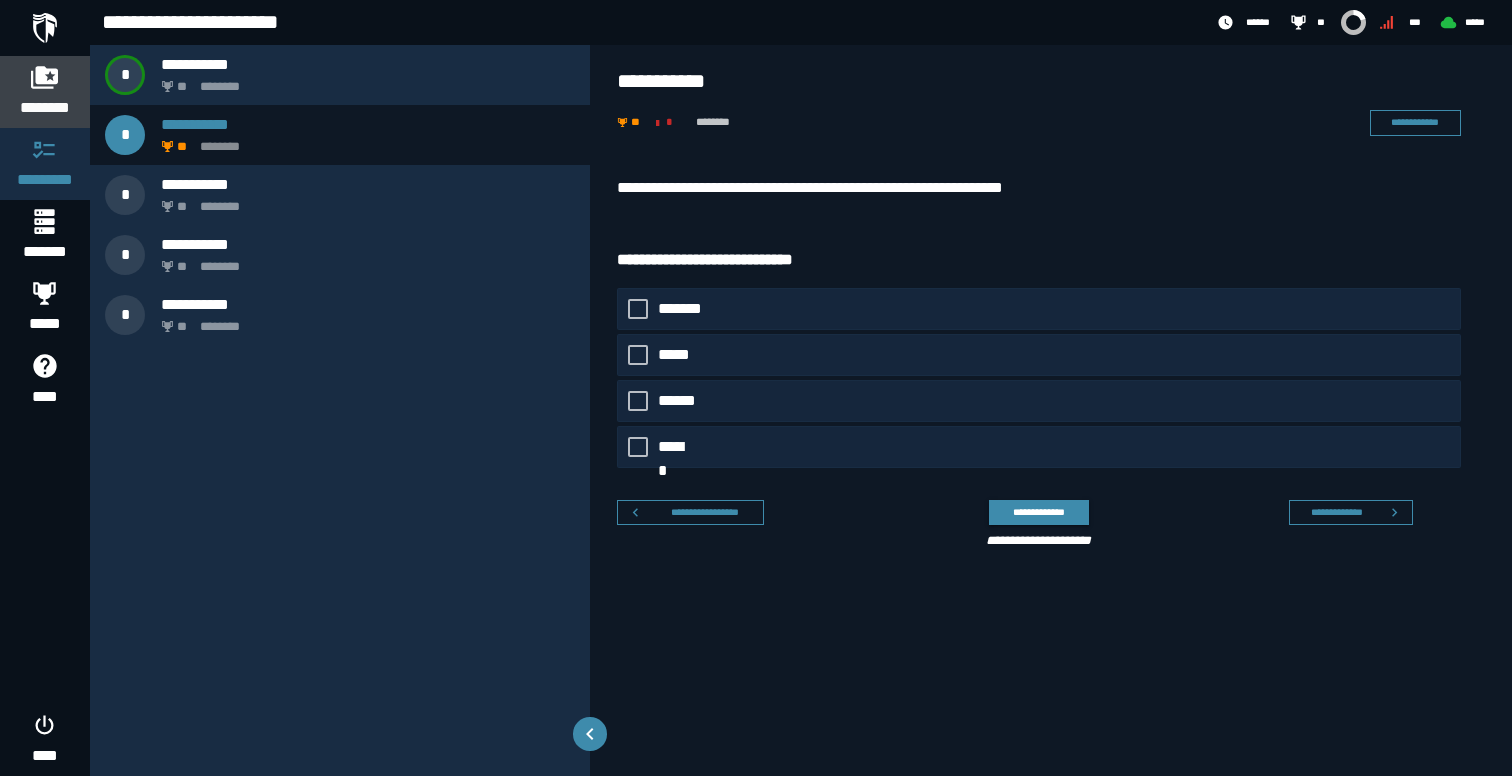 click on "********" at bounding box center [45, 108] 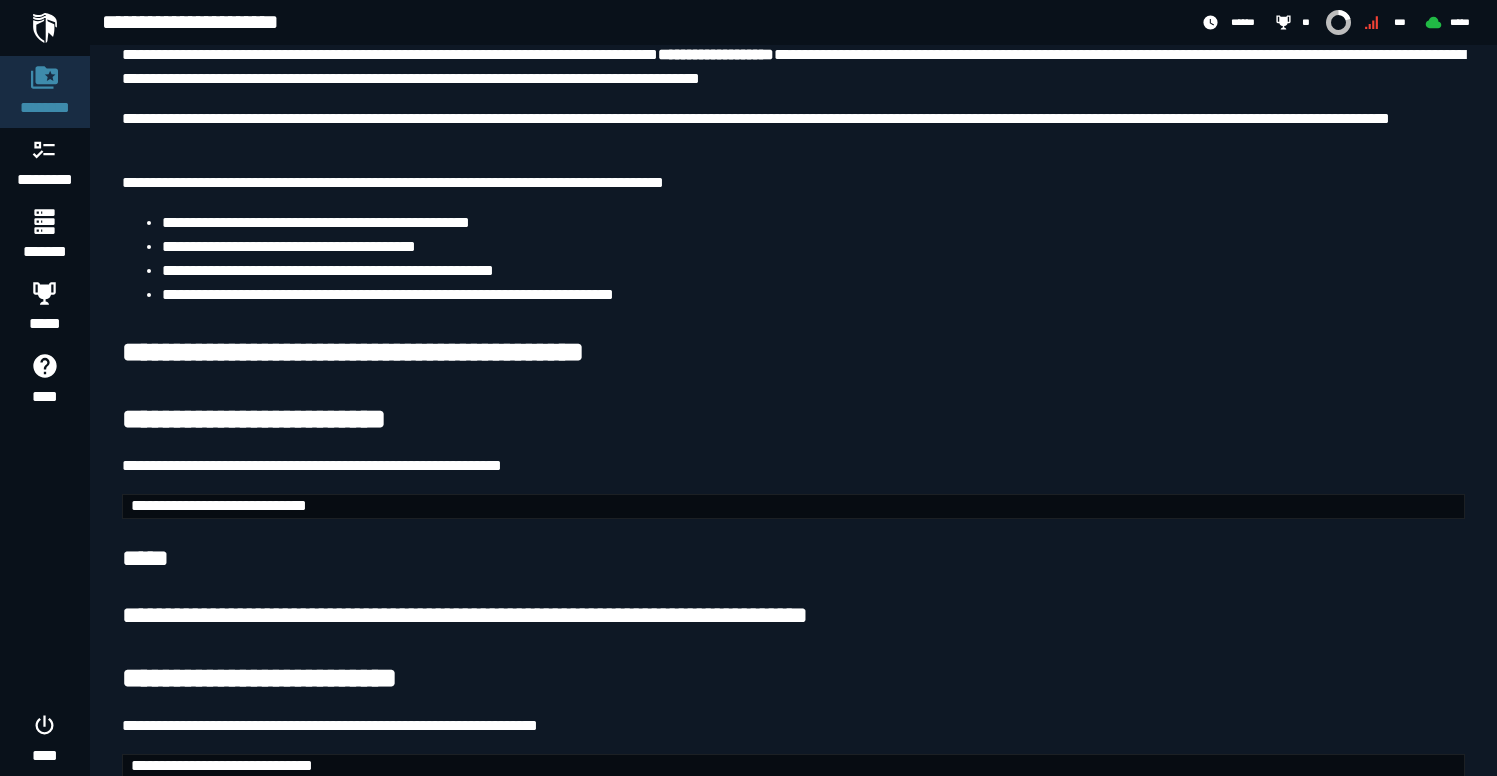 scroll, scrollTop: 774, scrollLeft: 0, axis: vertical 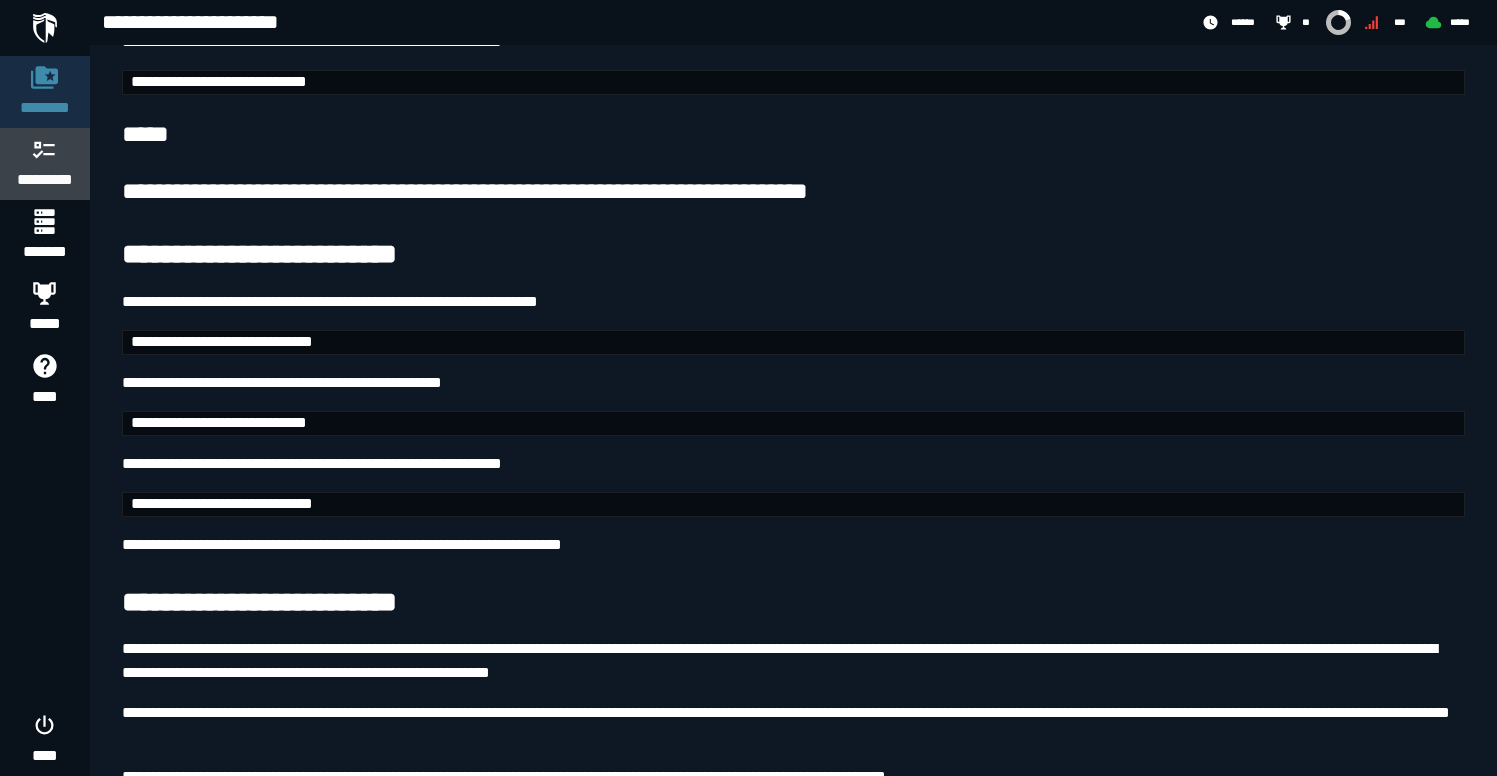 click on "*********" at bounding box center (45, 180) 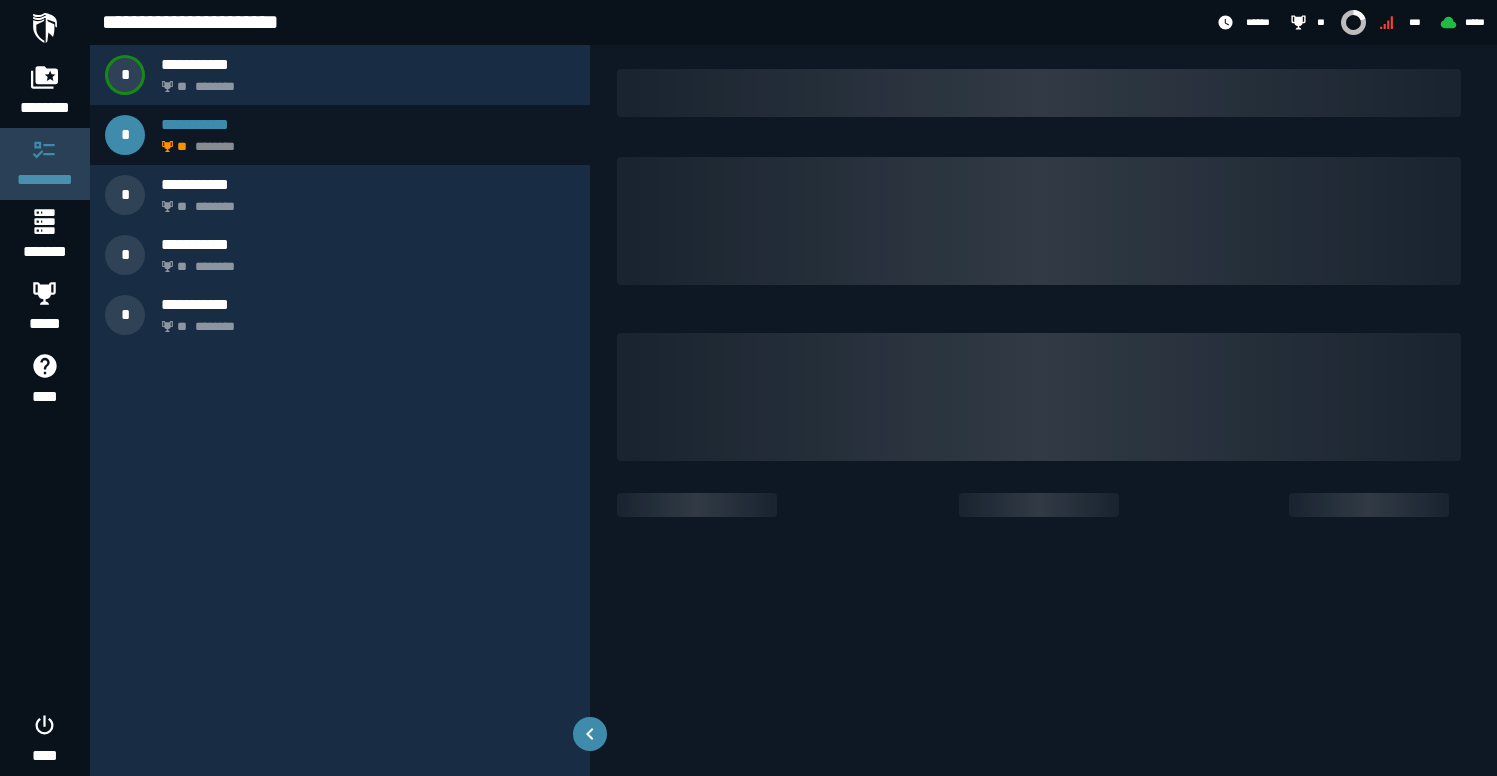 scroll, scrollTop: 0, scrollLeft: 0, axis: both 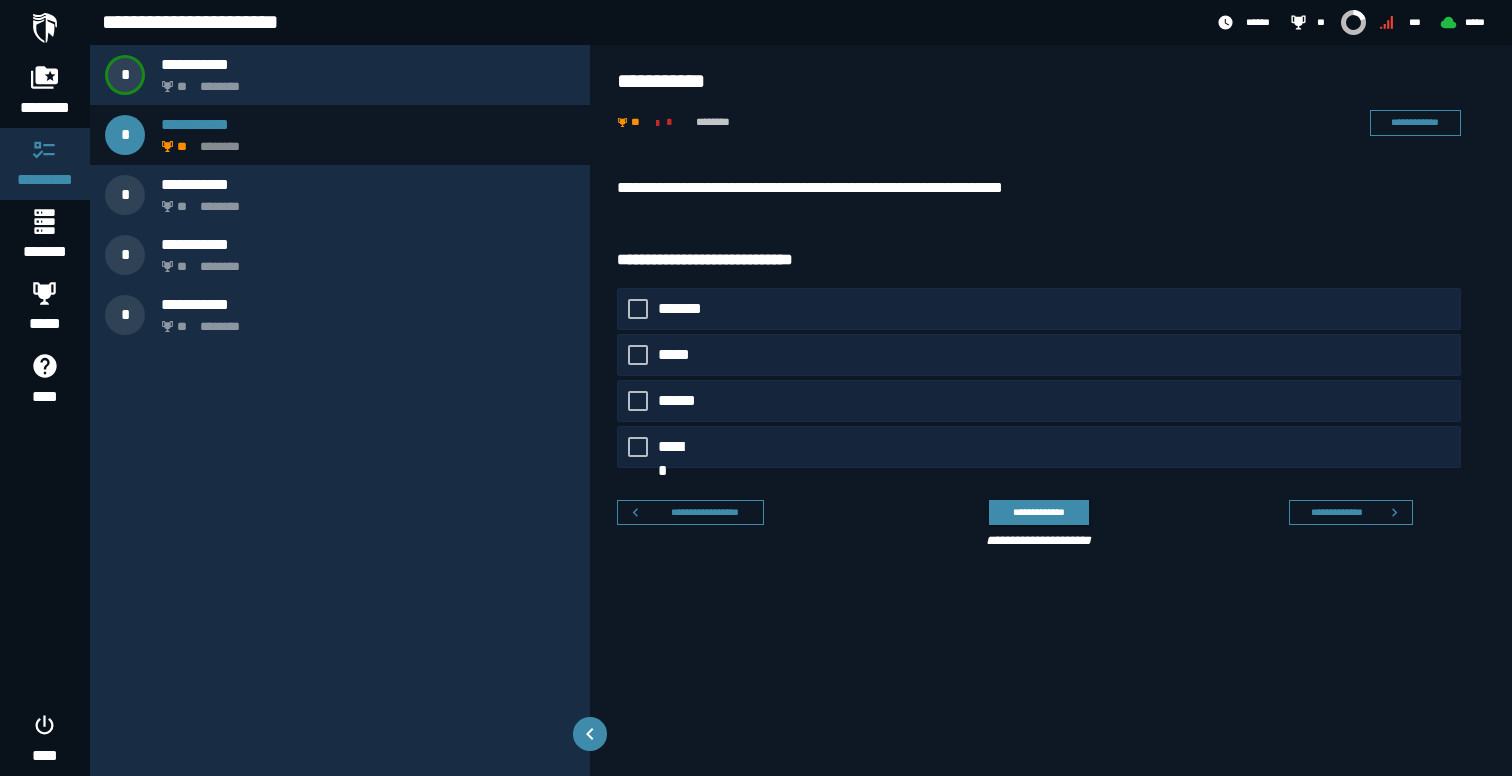 click on "**********" at bounding box center [1039, 188] 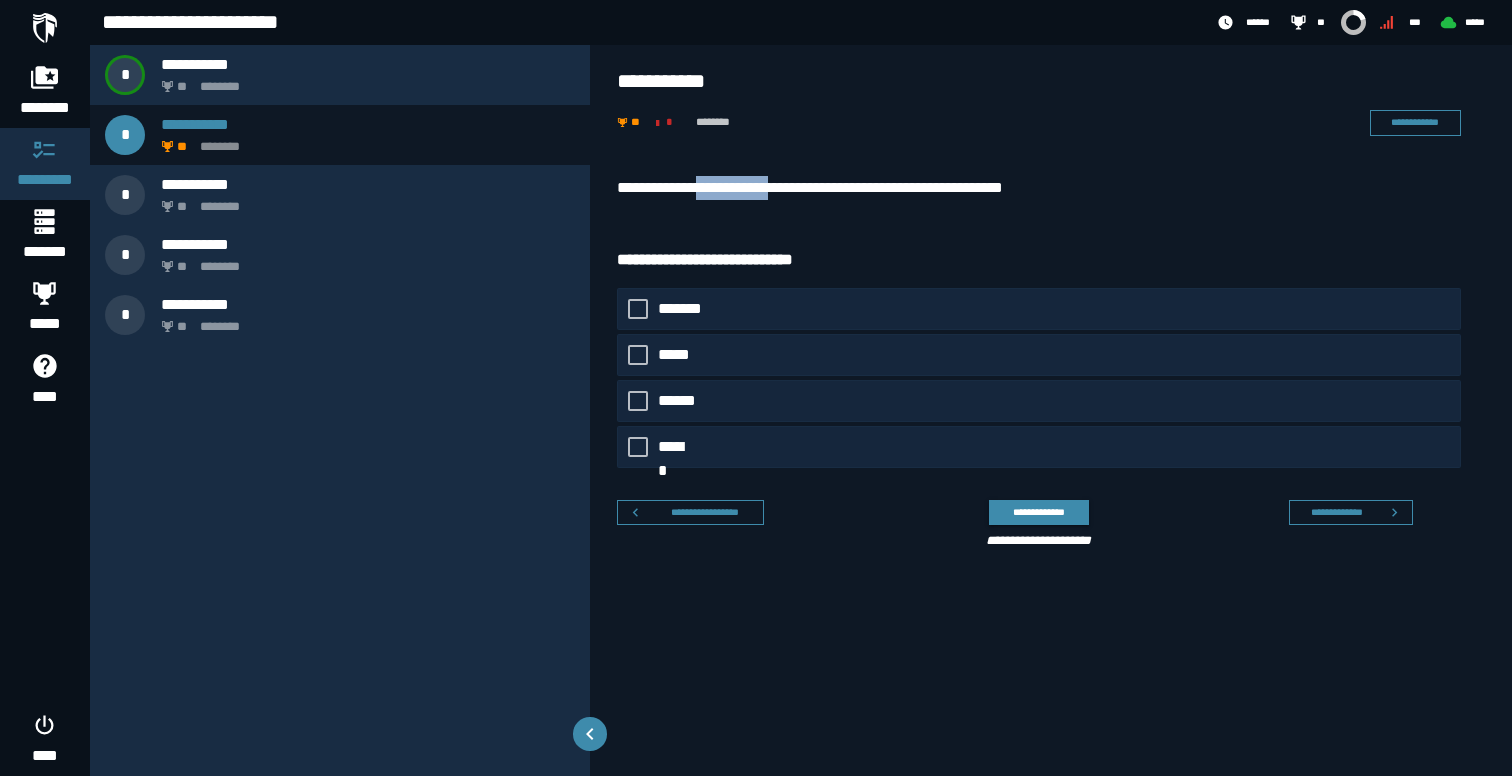 drag, startPoint x: 730, startPoint y: 191, endPoint x: 768, endPoint y: 189, distance: 38.052597 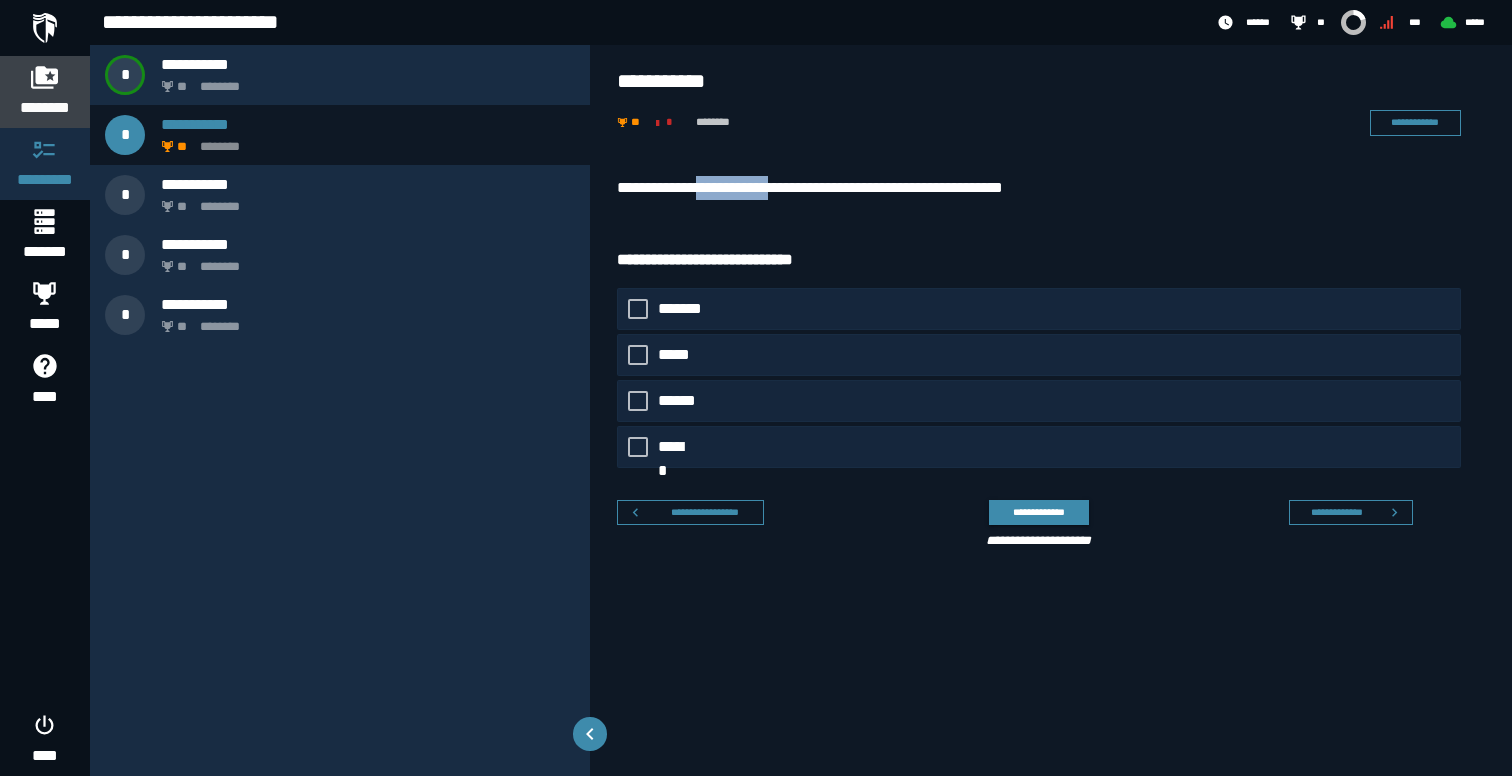 click 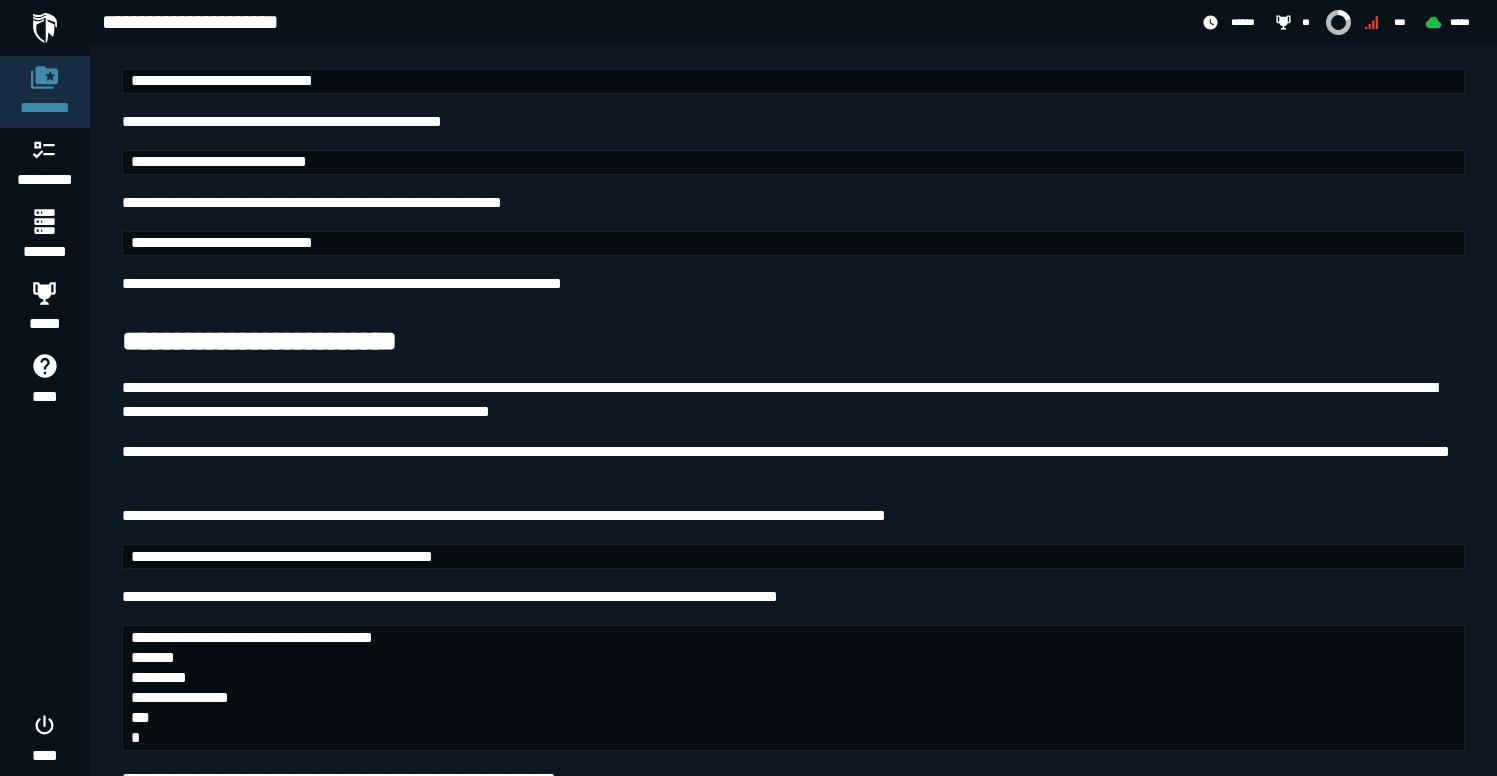scroll, scrollTop: 1047, scrollLeft: 0, axis: vertical 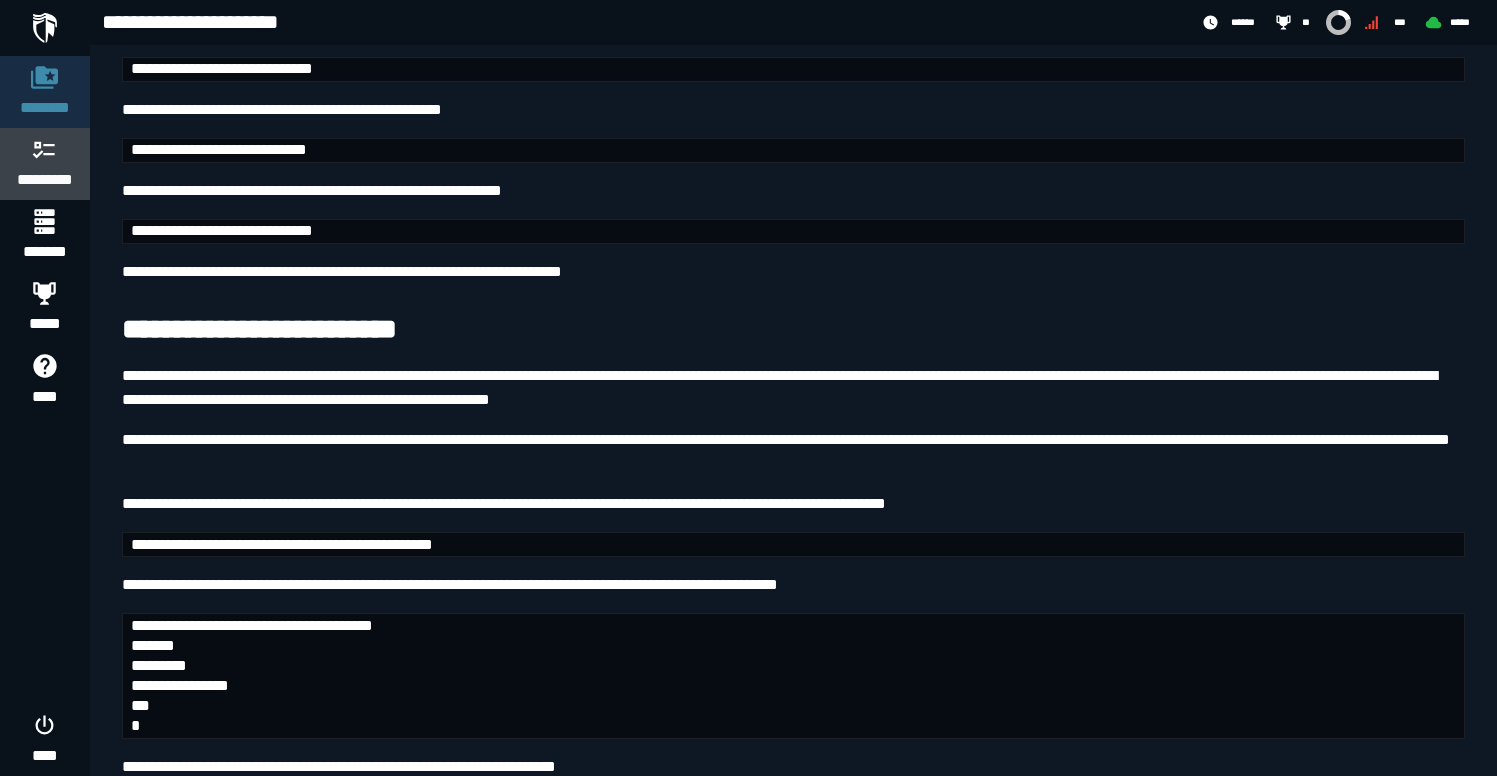 click on "*********" at bounding box center (45, 180) 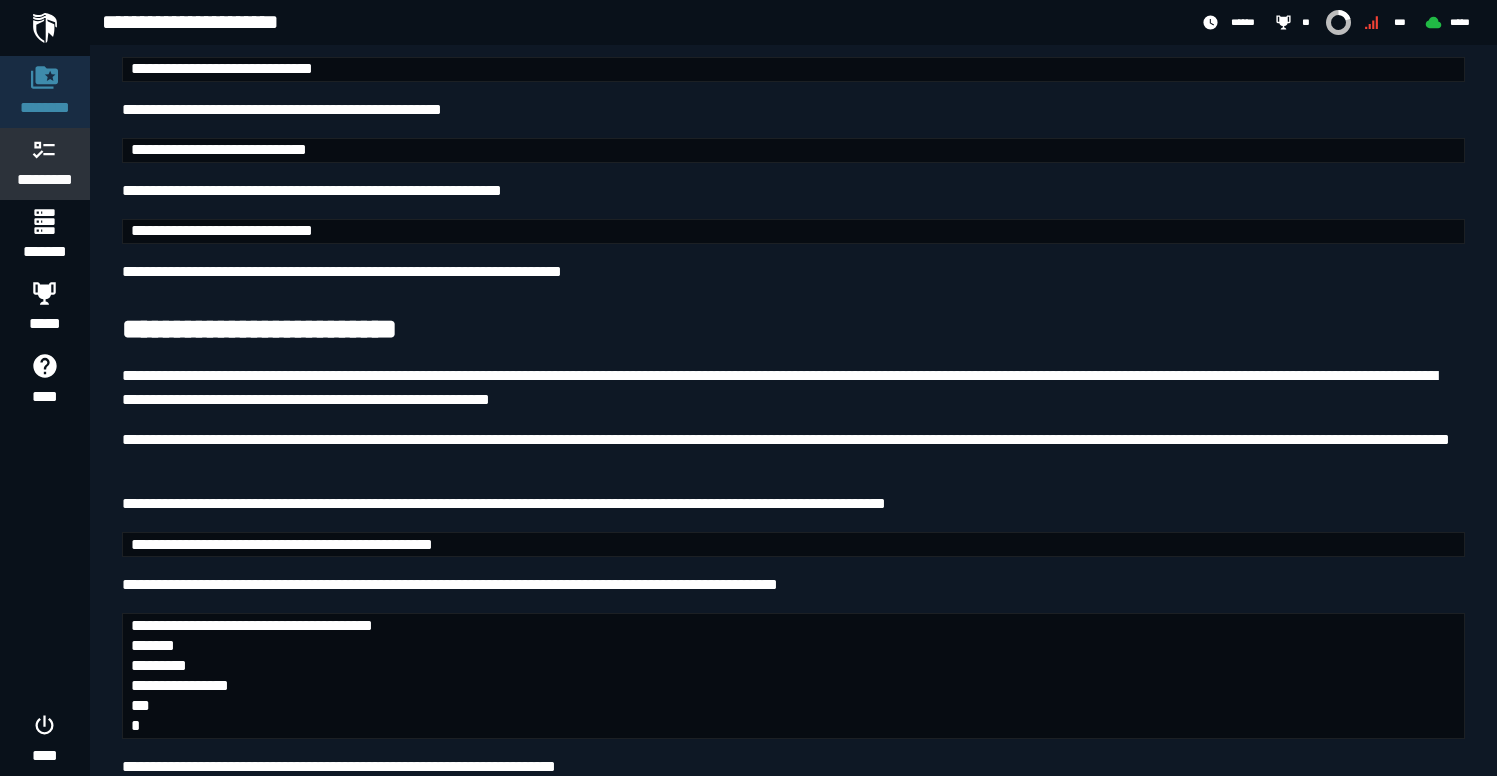 scroll, scrollTop: 0, scrollLeft: 0, axis: both 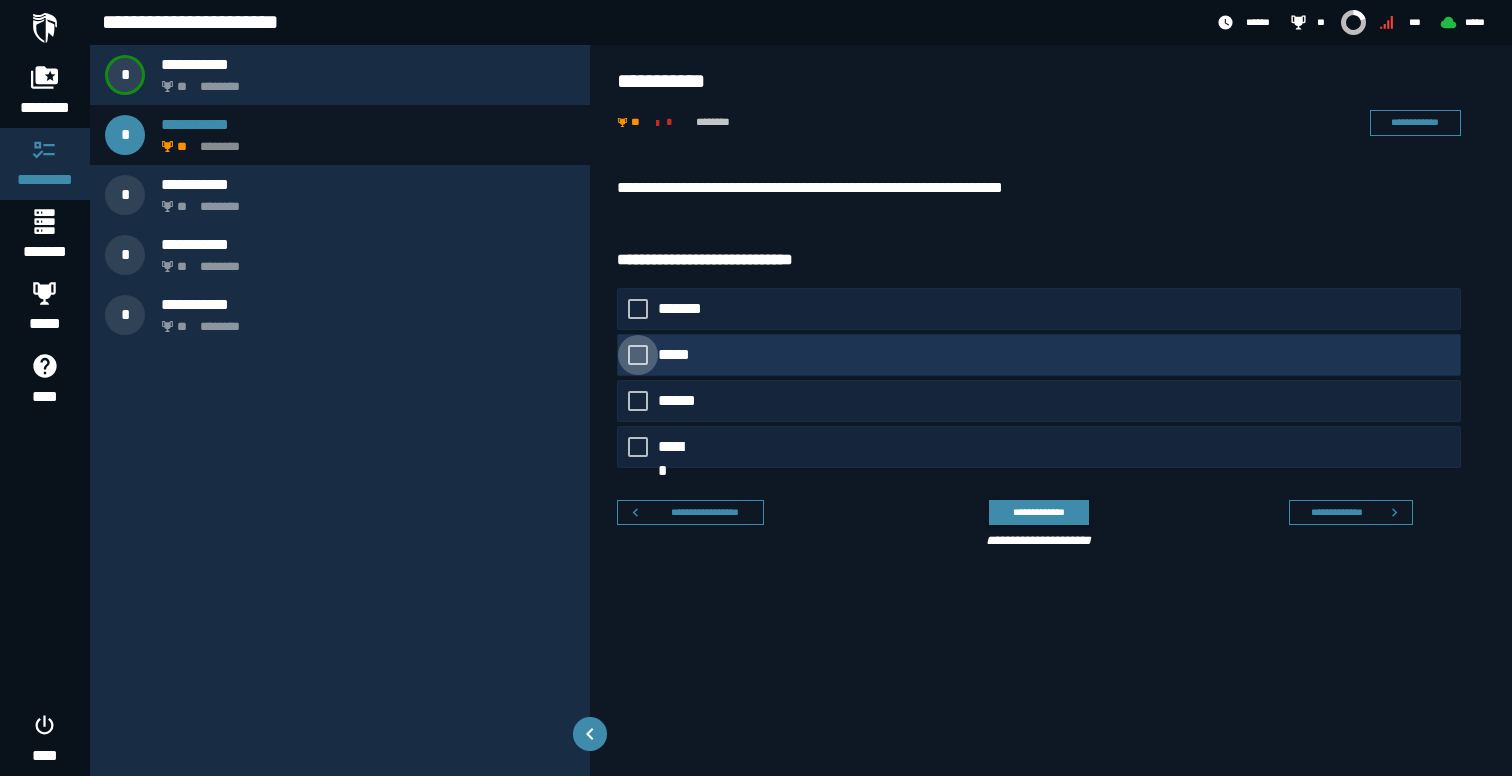 click on "*****" 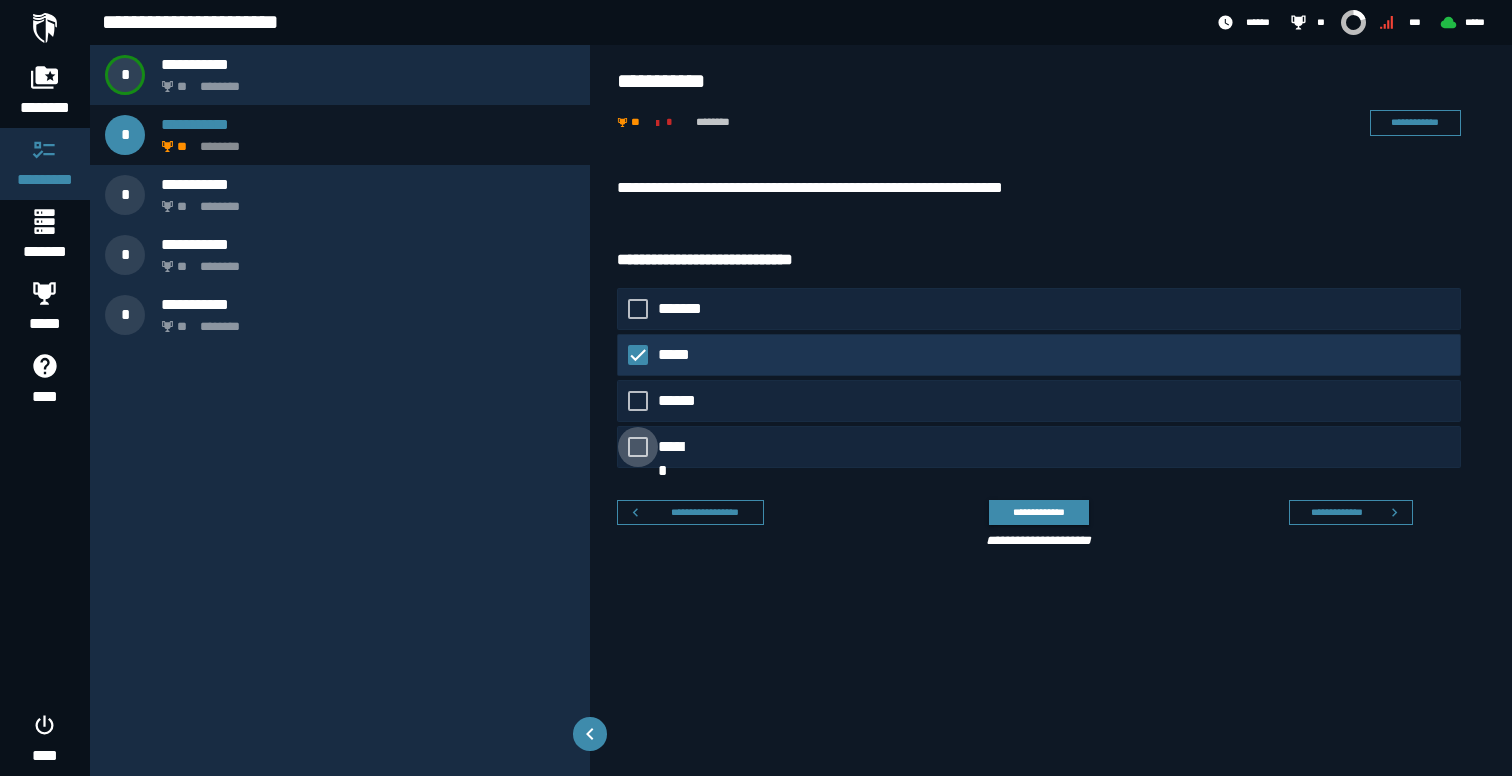 click on "******" 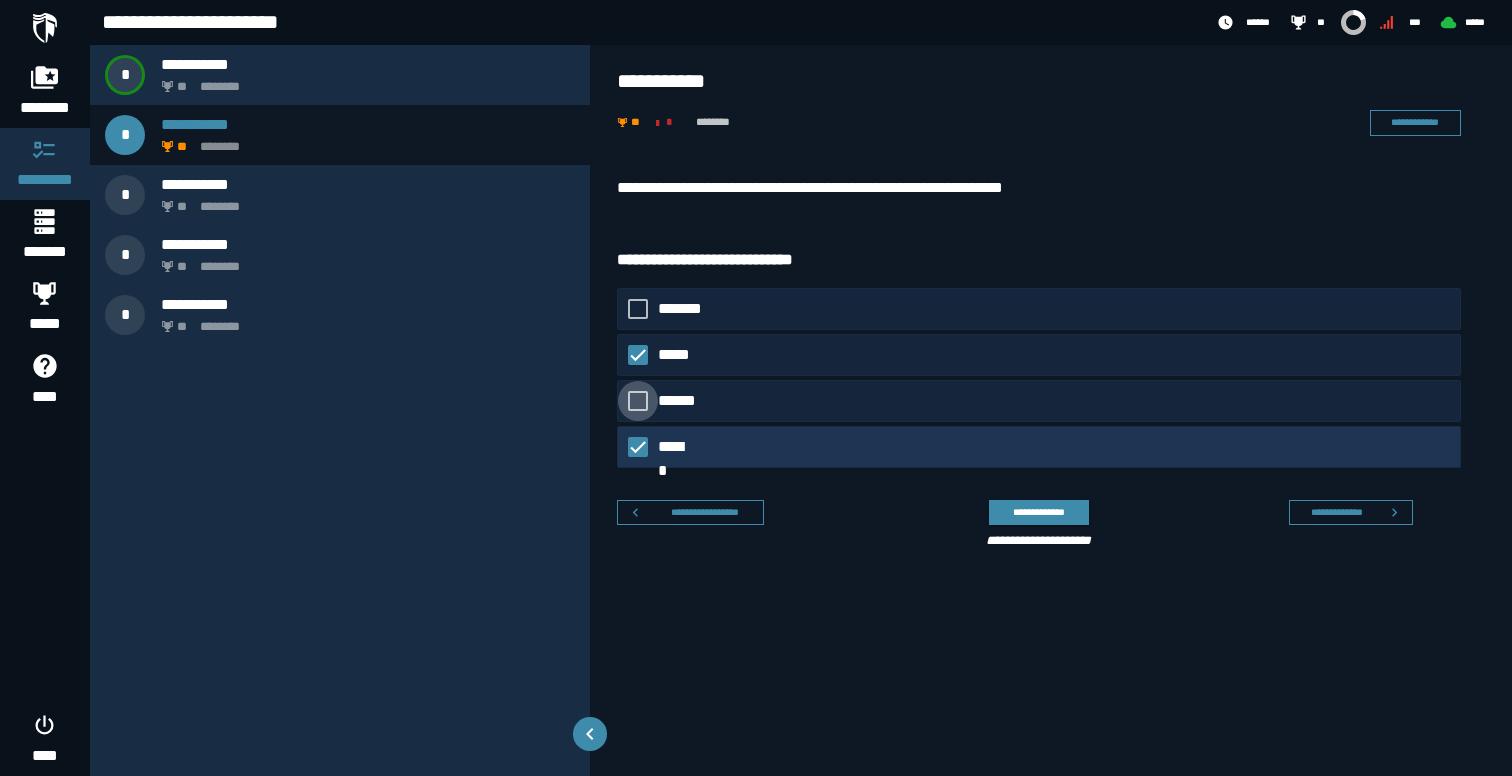 click on "******" 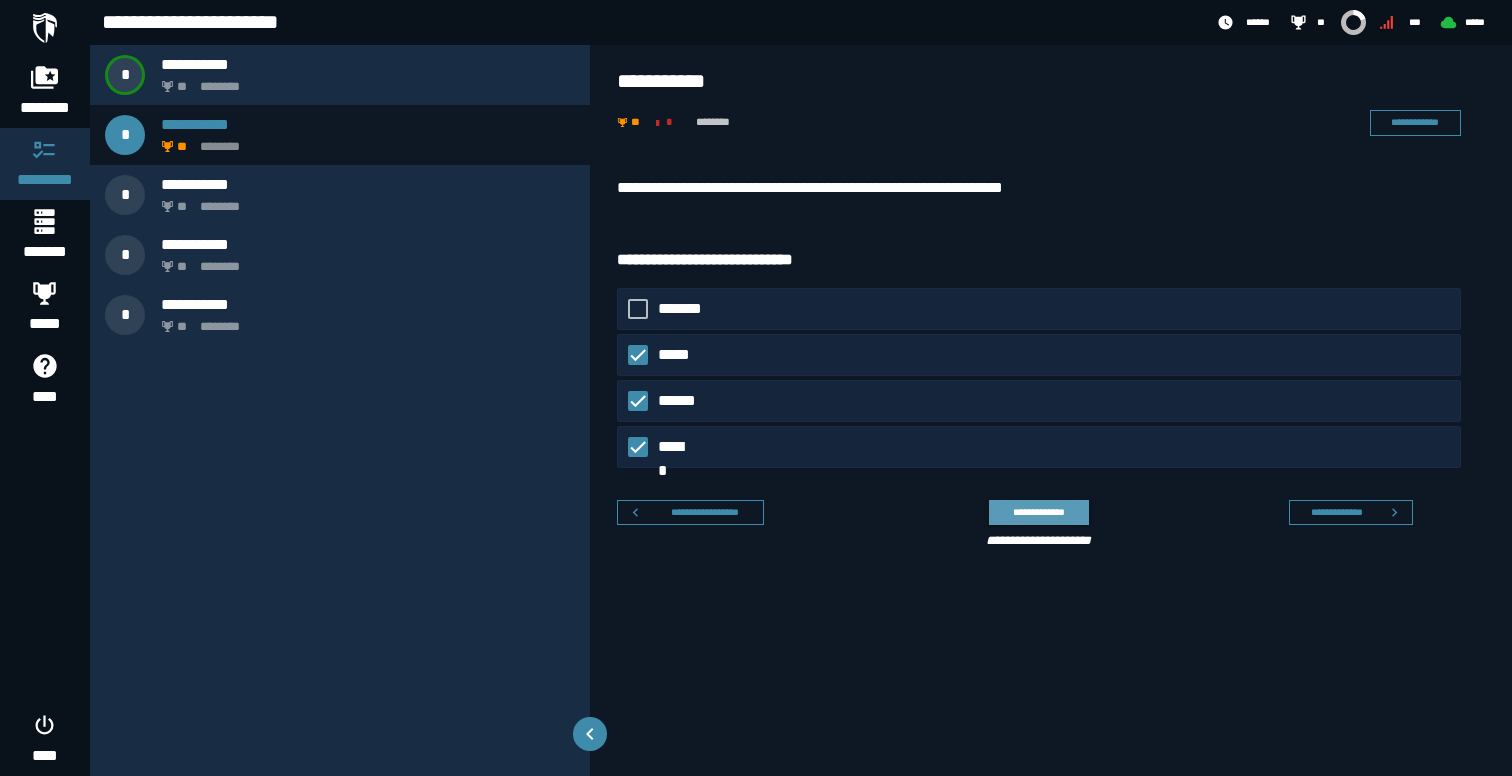 click on "**********" at bounding box center [1038, 512] 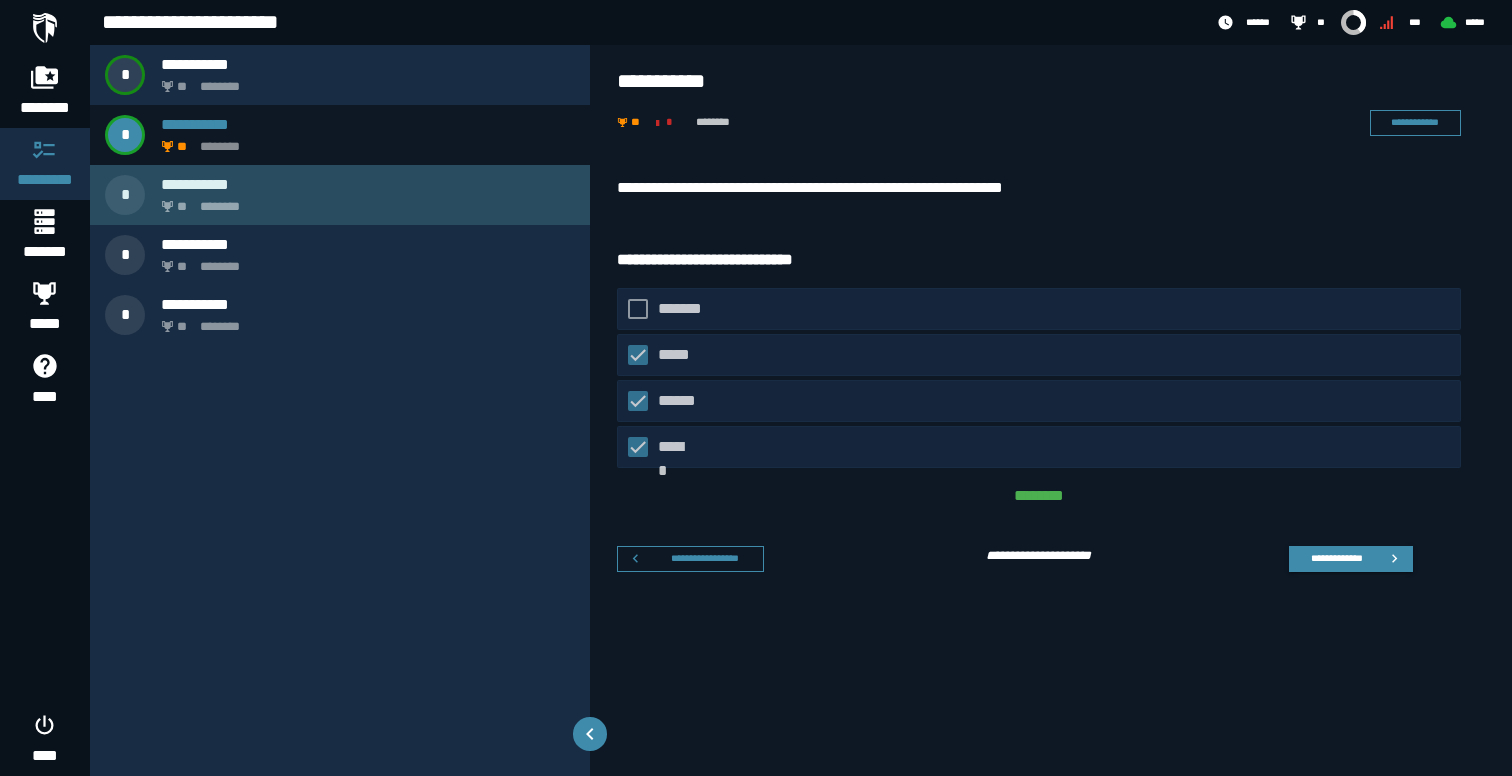 click on "** ********" at bounding box center [364, 201] 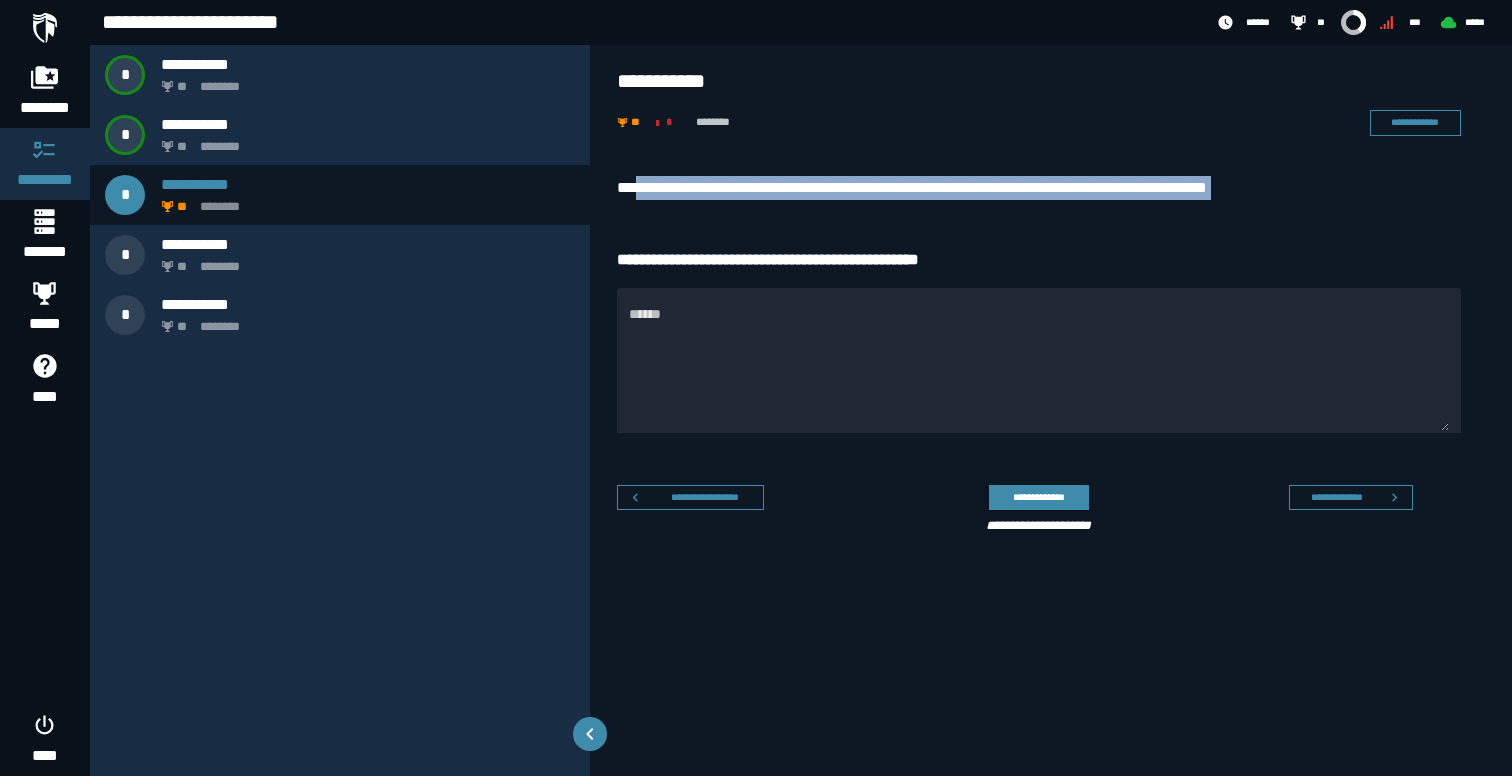 drag, startPoint x: 637, startPoint y: 190, endPoint x: 1029, endPoint y: 206, distance: 392.3264 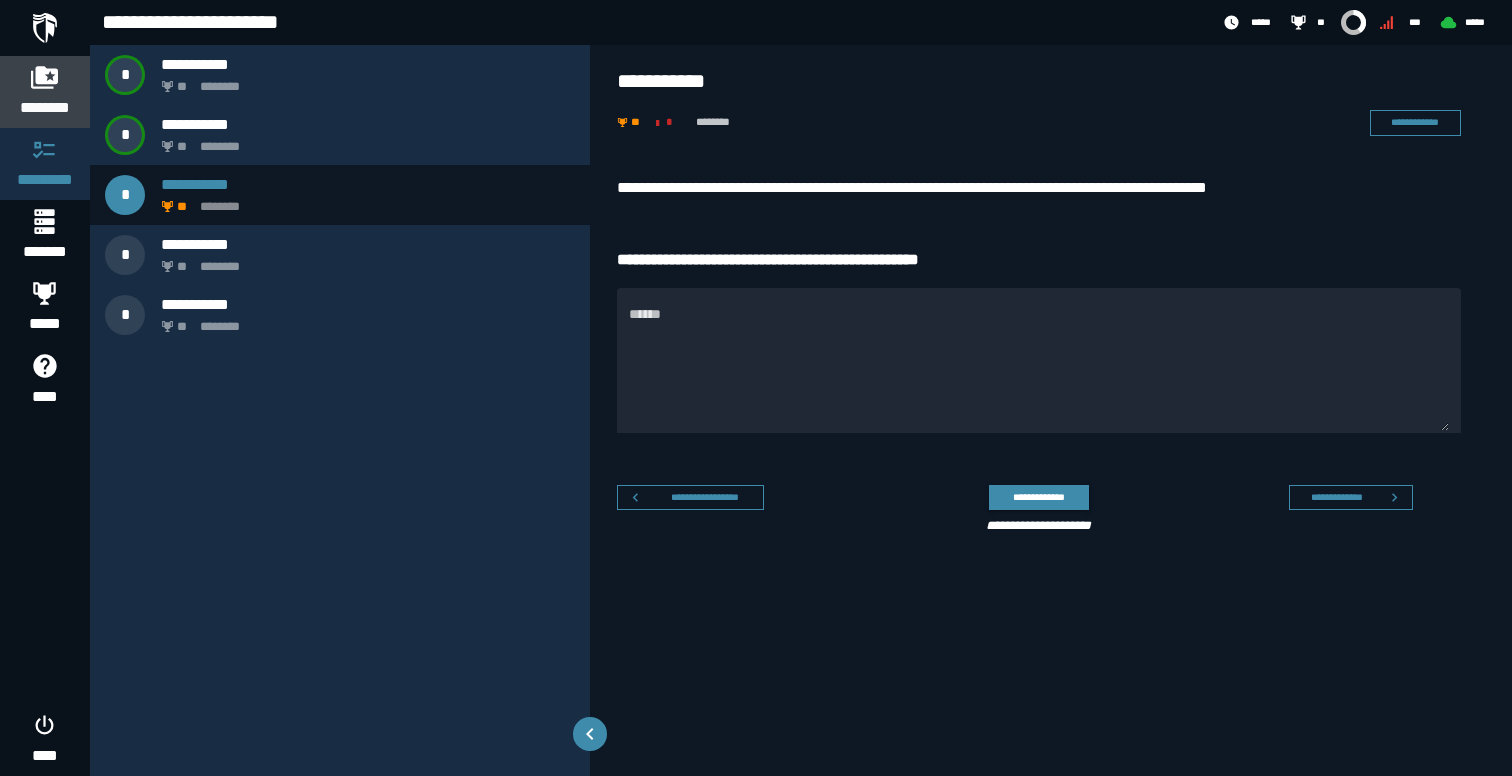 click on "********" at bounding box center (45, 108) 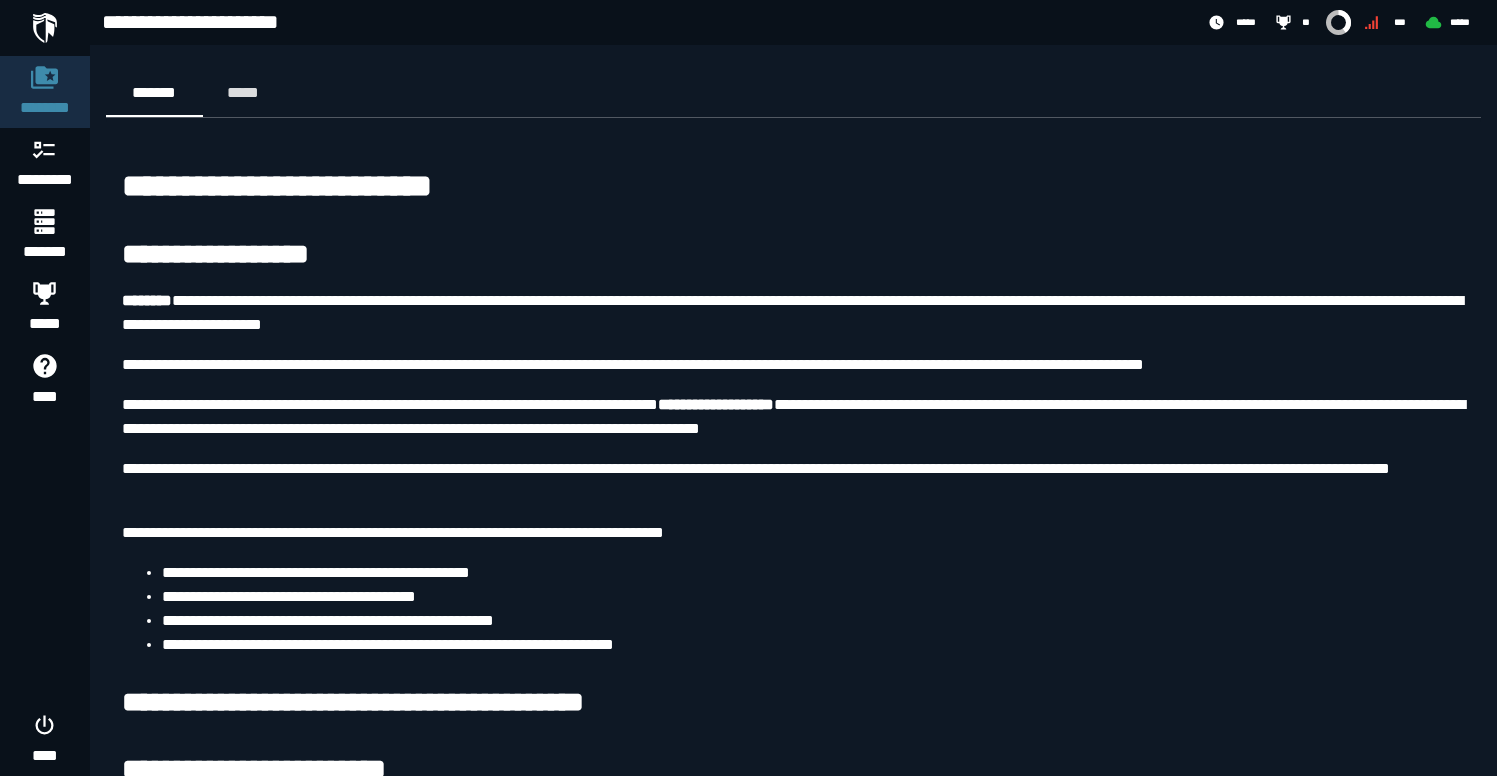 scroll, scrollTop: 688, scrollLeft: 0, axis: vertical 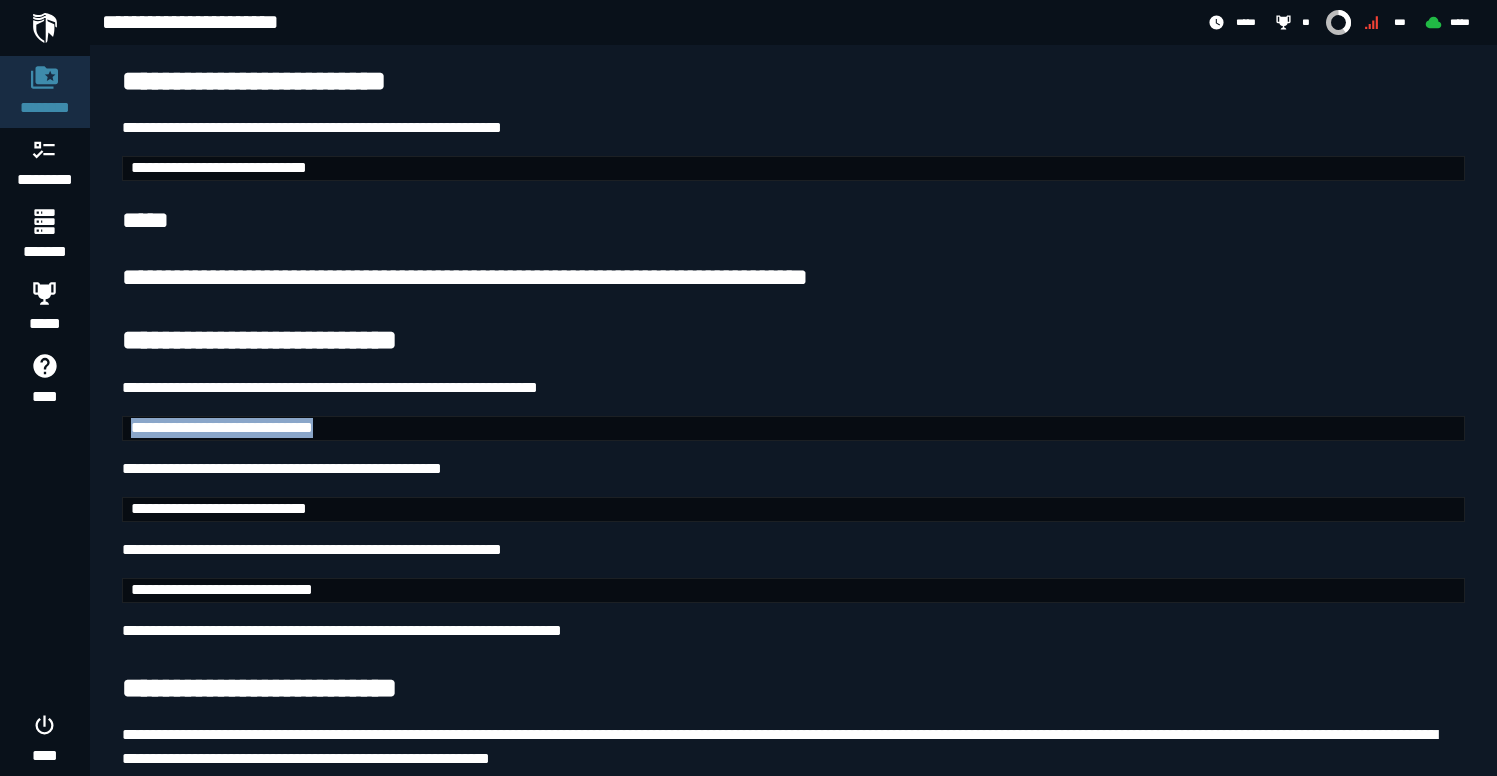 drag, startPoint x: 469, startPoint y: 423, endPoint x: 118, endPoint y: 431, distance: 351.09116 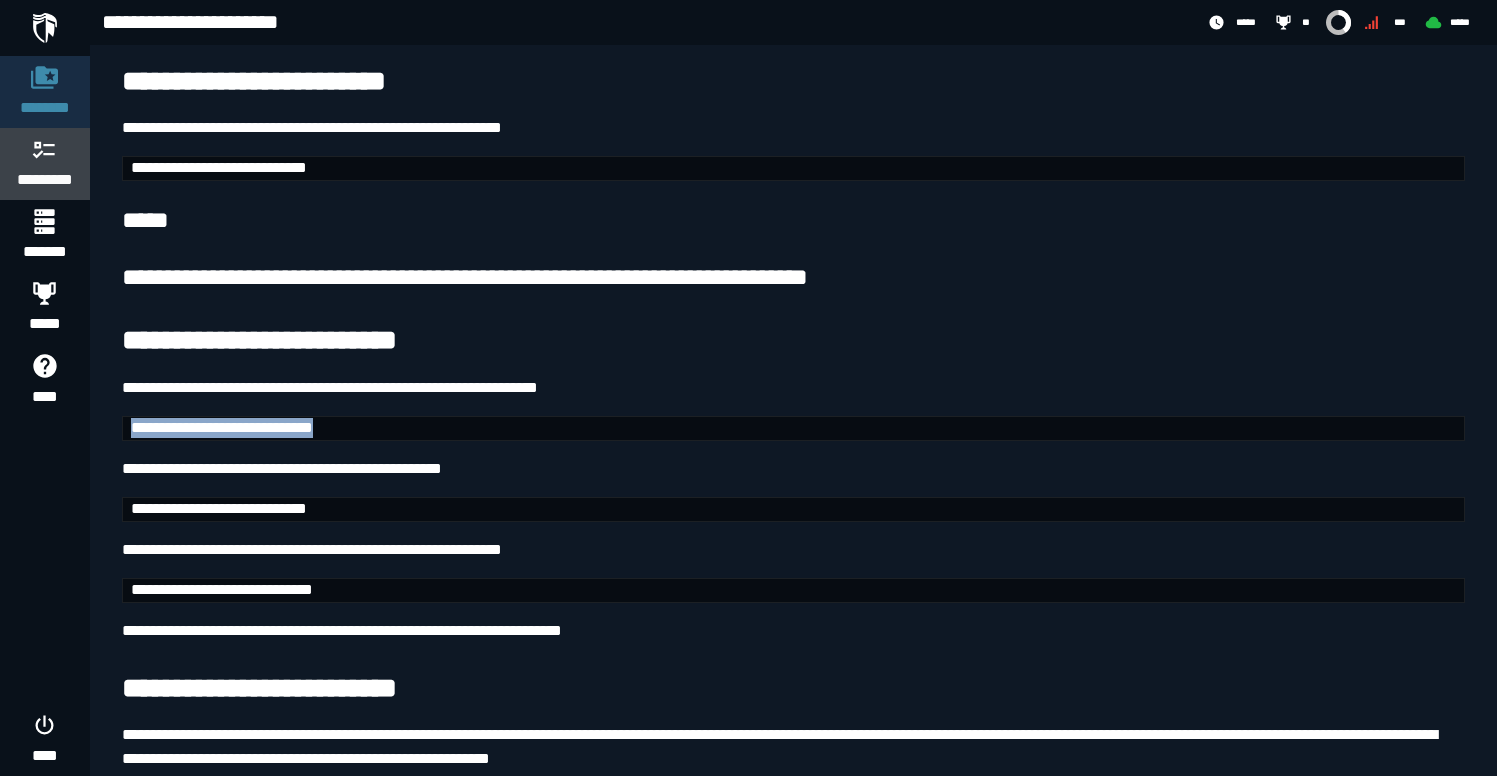 click 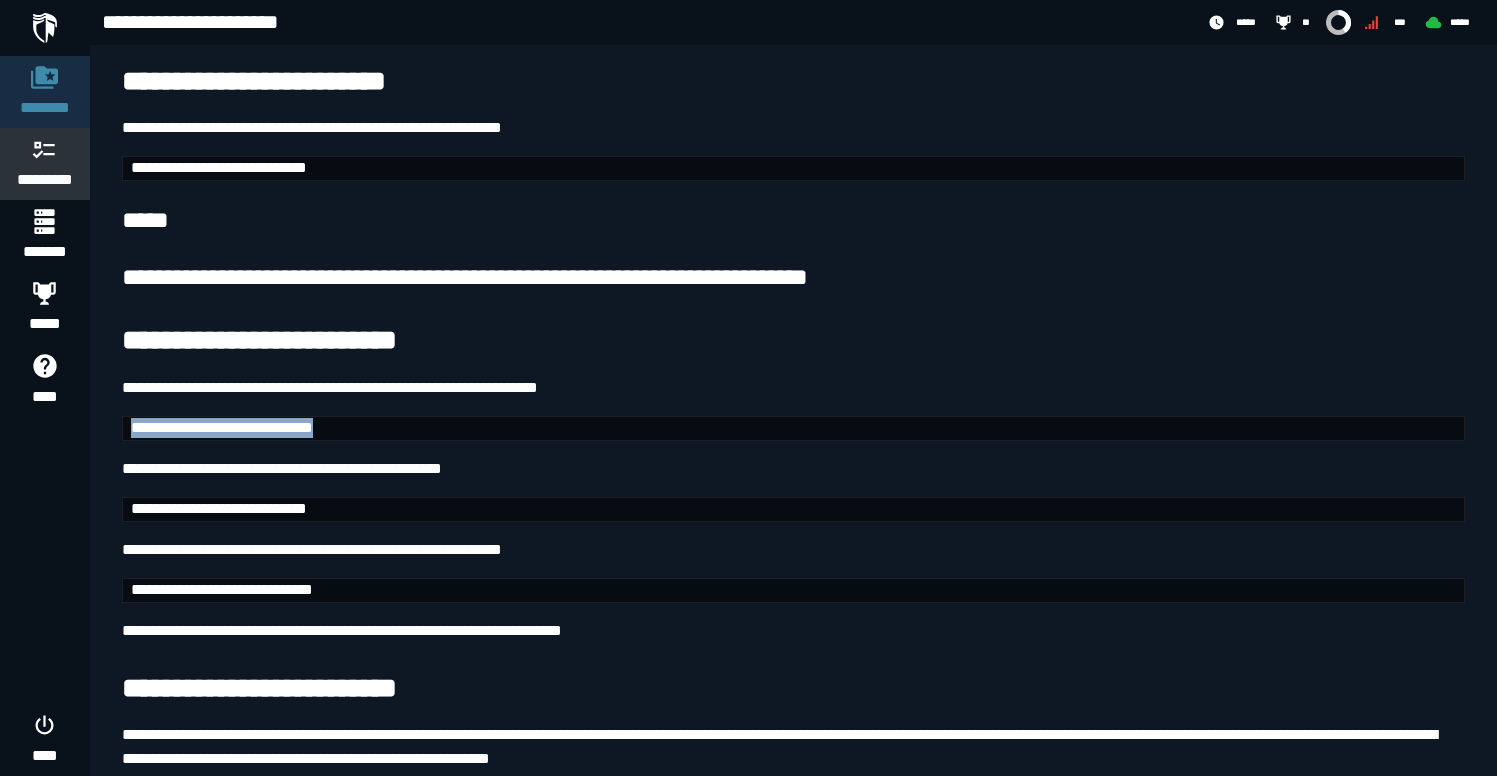 scroll, scrollTop: 0, scrollLeft: 0, axis: both 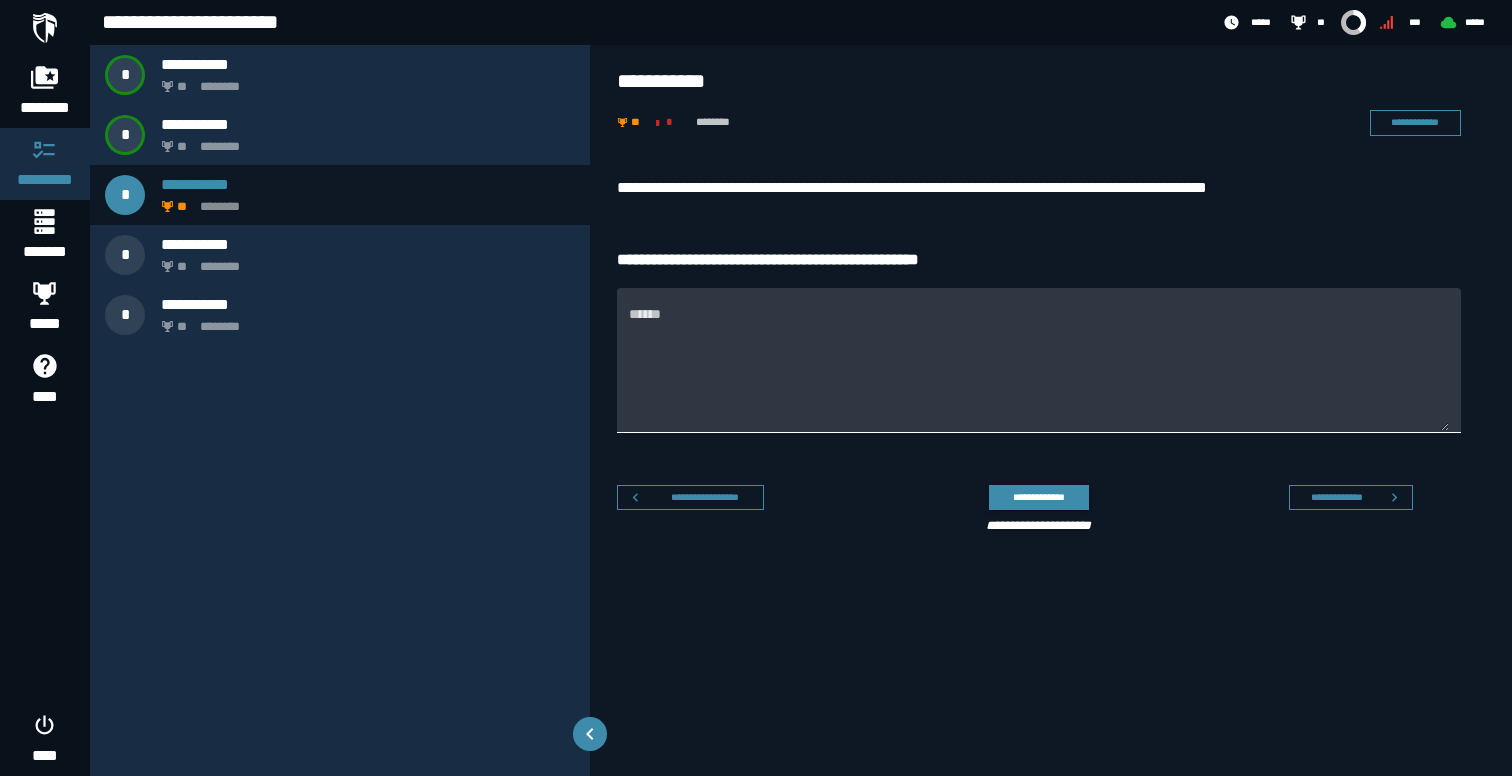 click on "******" at bounding box center (1039, 372) 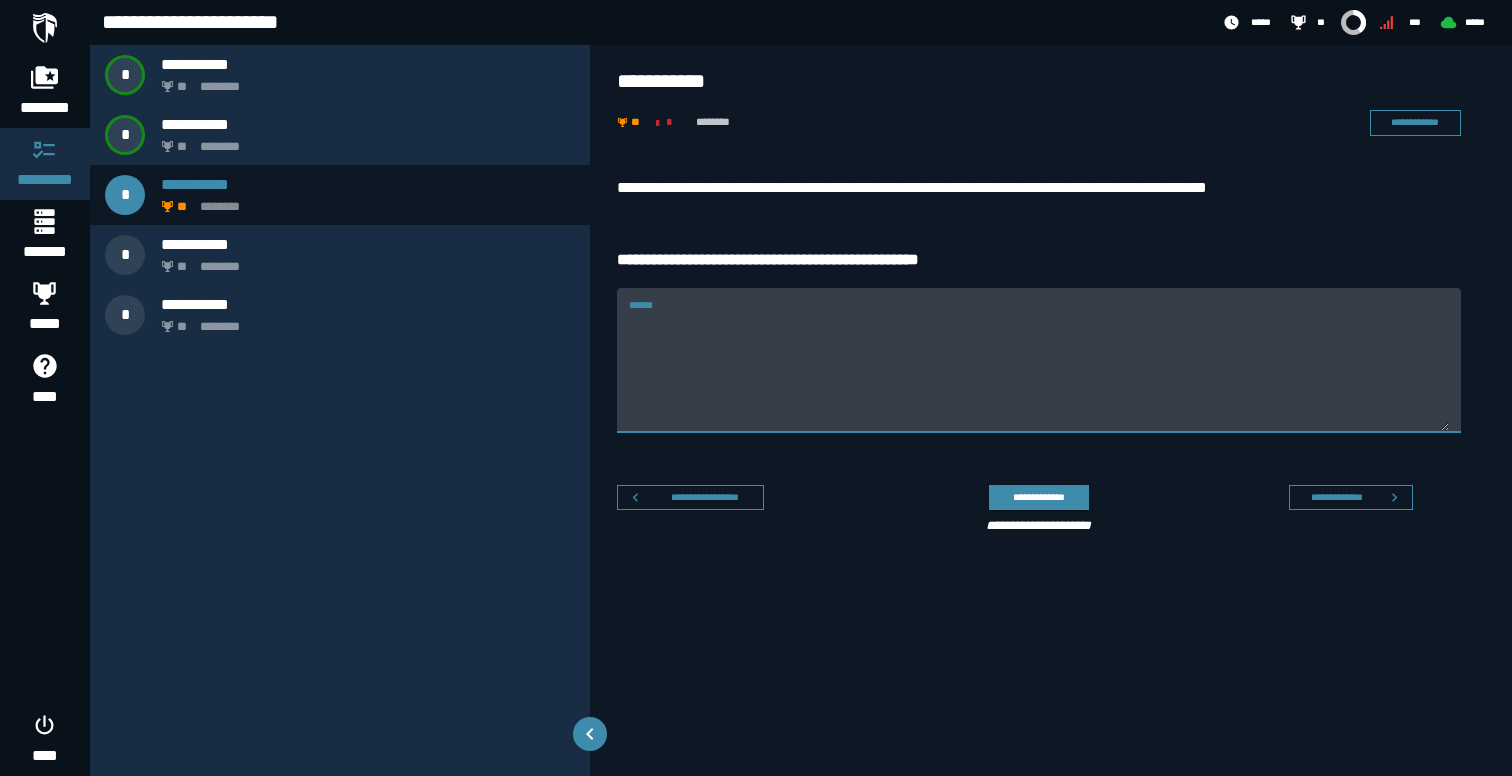 paste on "**********" 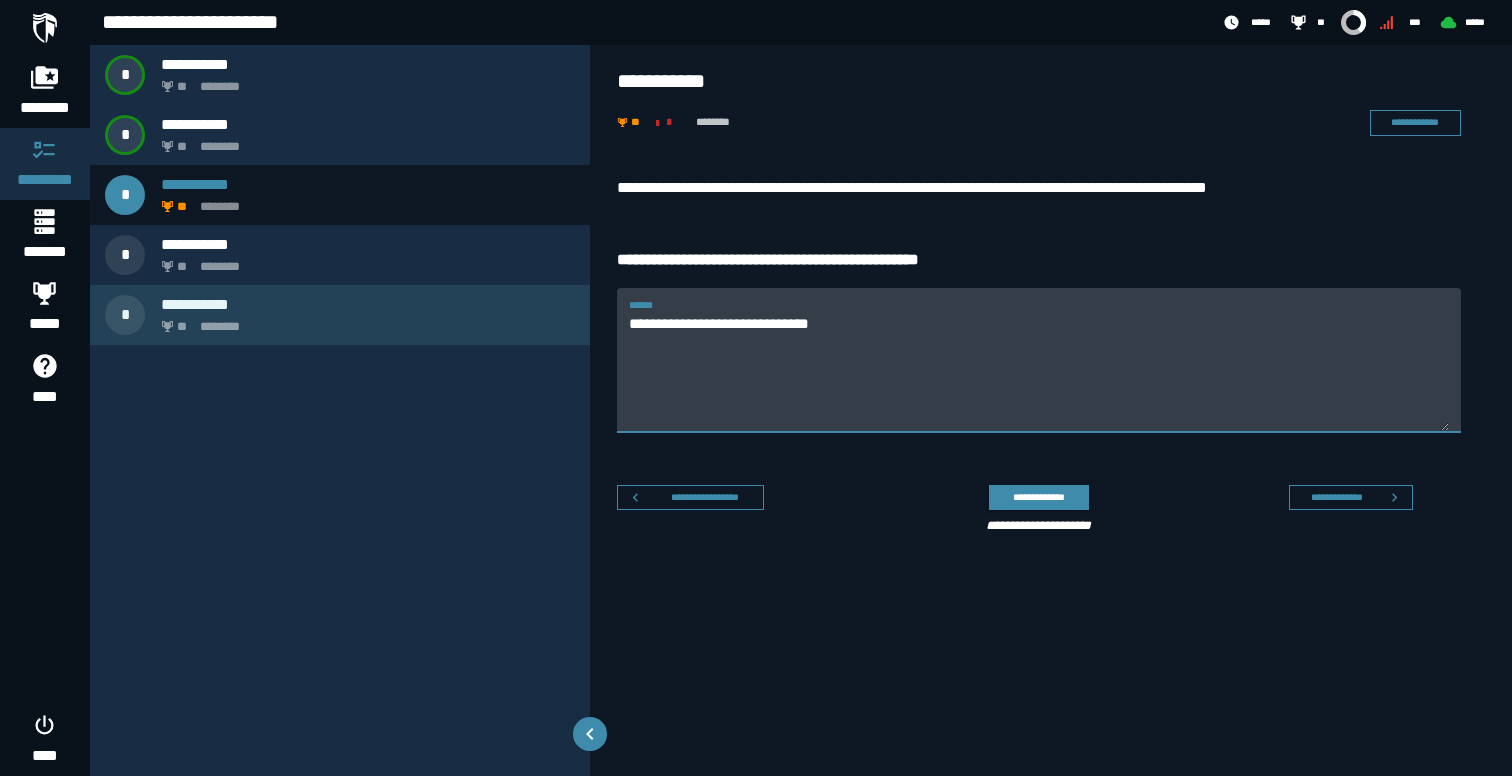 drag, startPoint x: 797, startPoint y: 314, endPoint x: 276, endPoint y: 320, distance: 521.03455 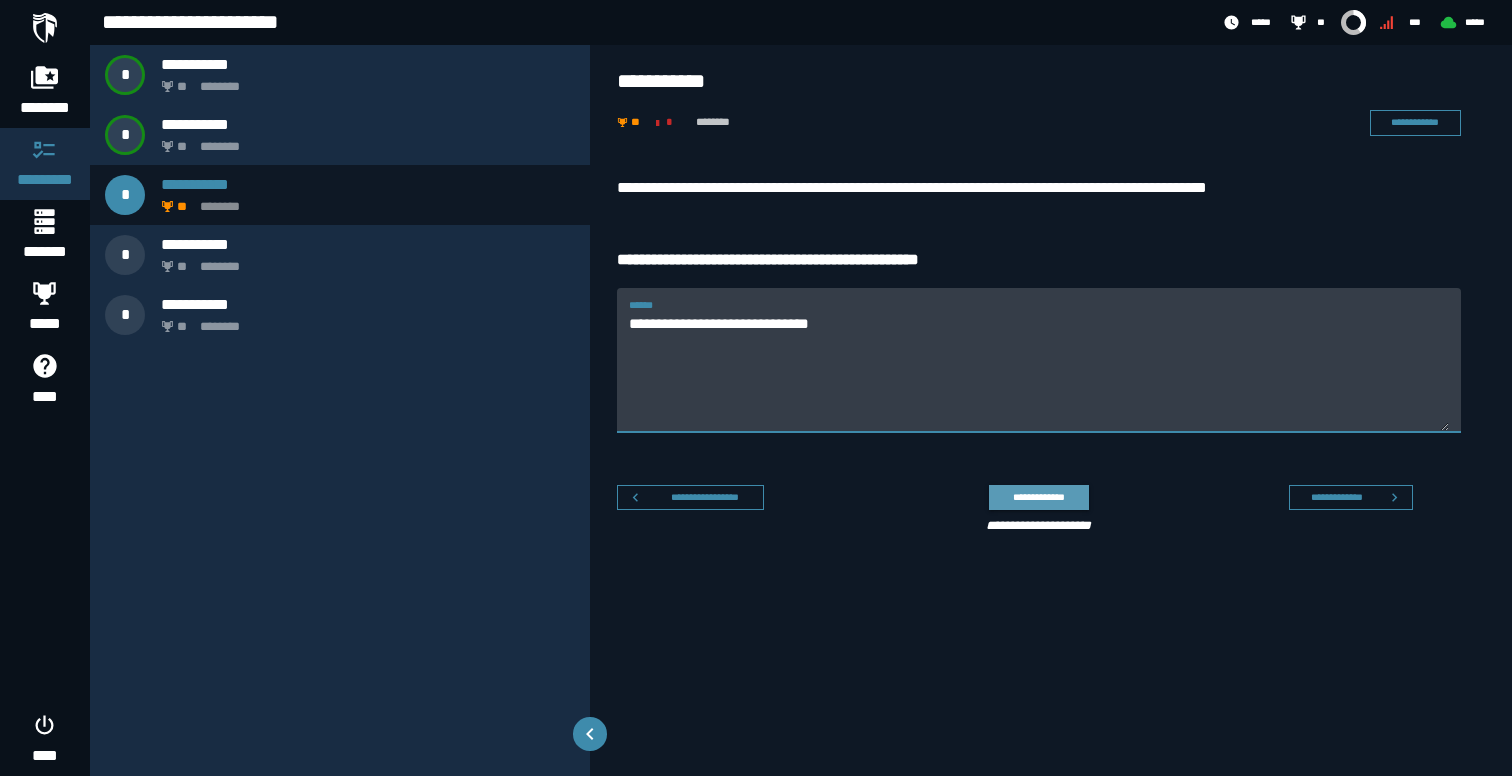 click on "**********" at bounding box center (1038, 497) 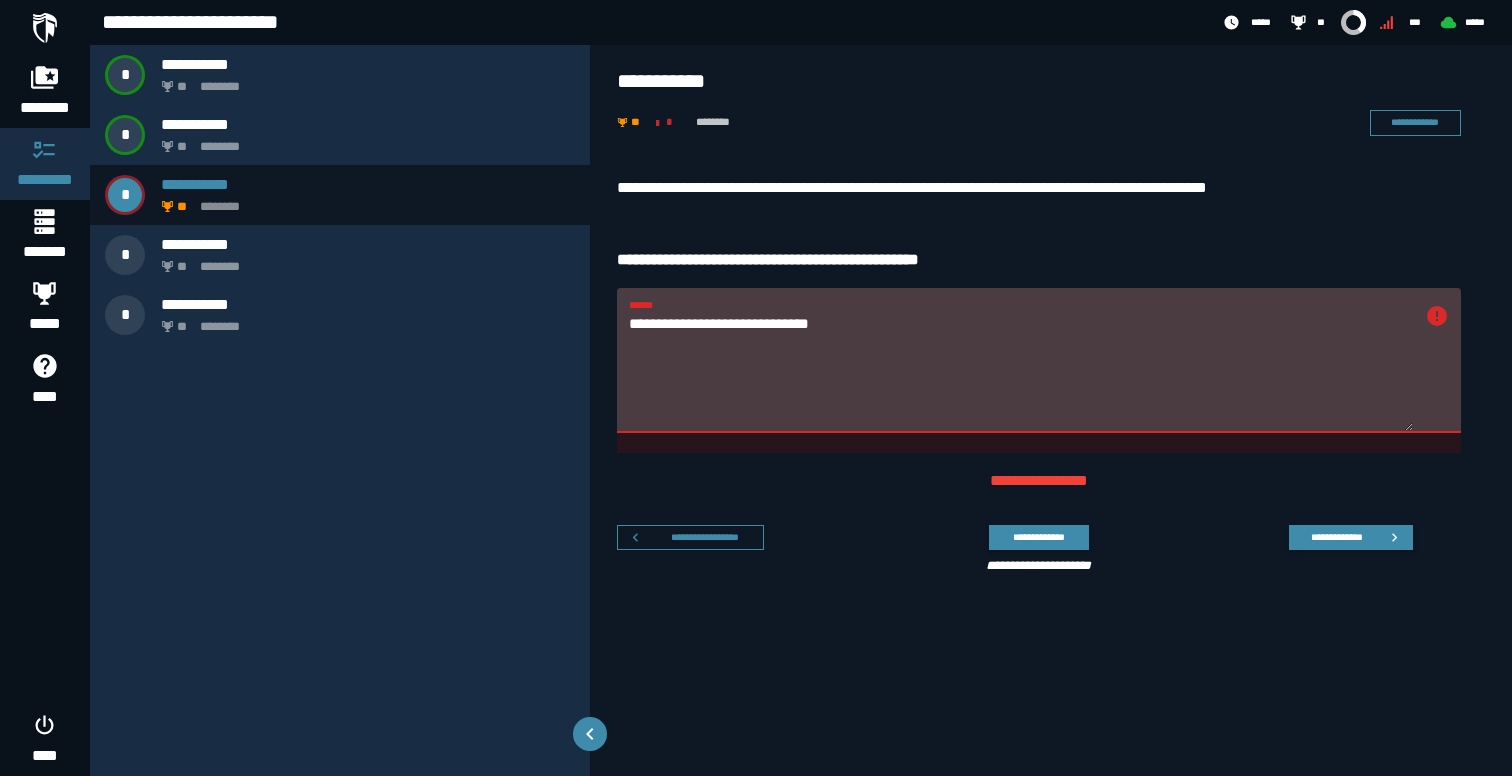 click on "**********" at bounding box center [1021, 372] 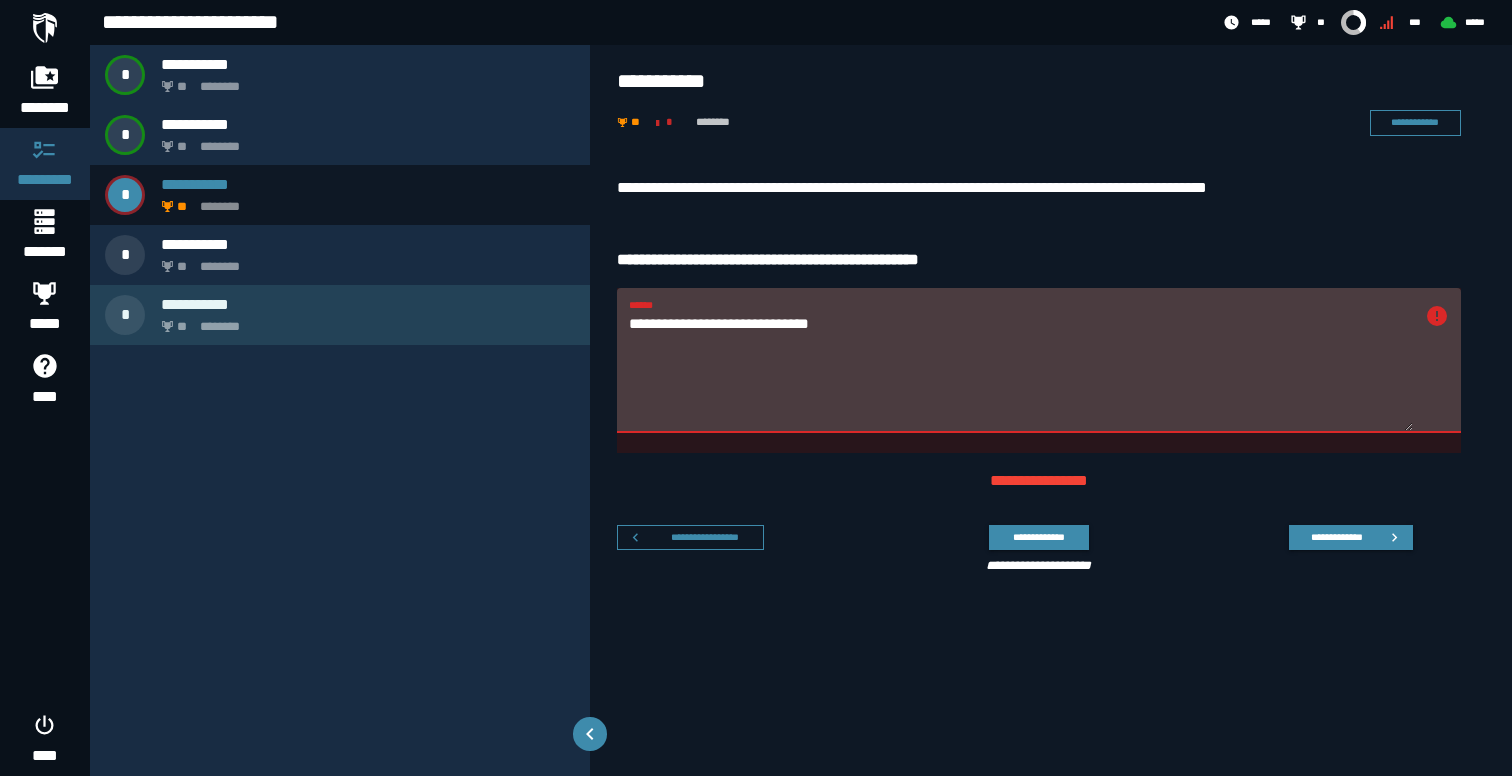 drag, startPoint x: 667, startPoint y: 324, endPoint x: 255, endPoint y: 299, distance: 412.7578 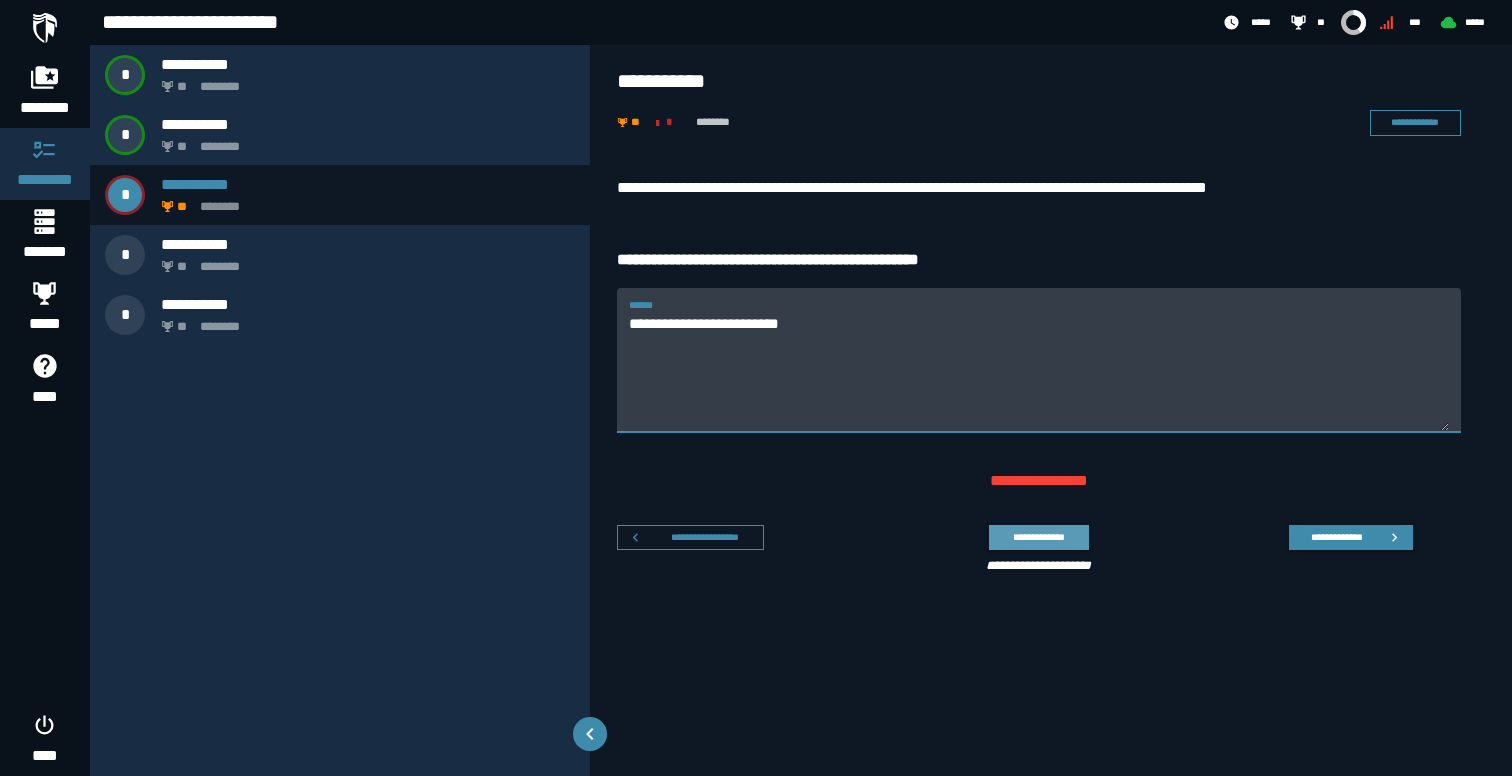 type on "**********" 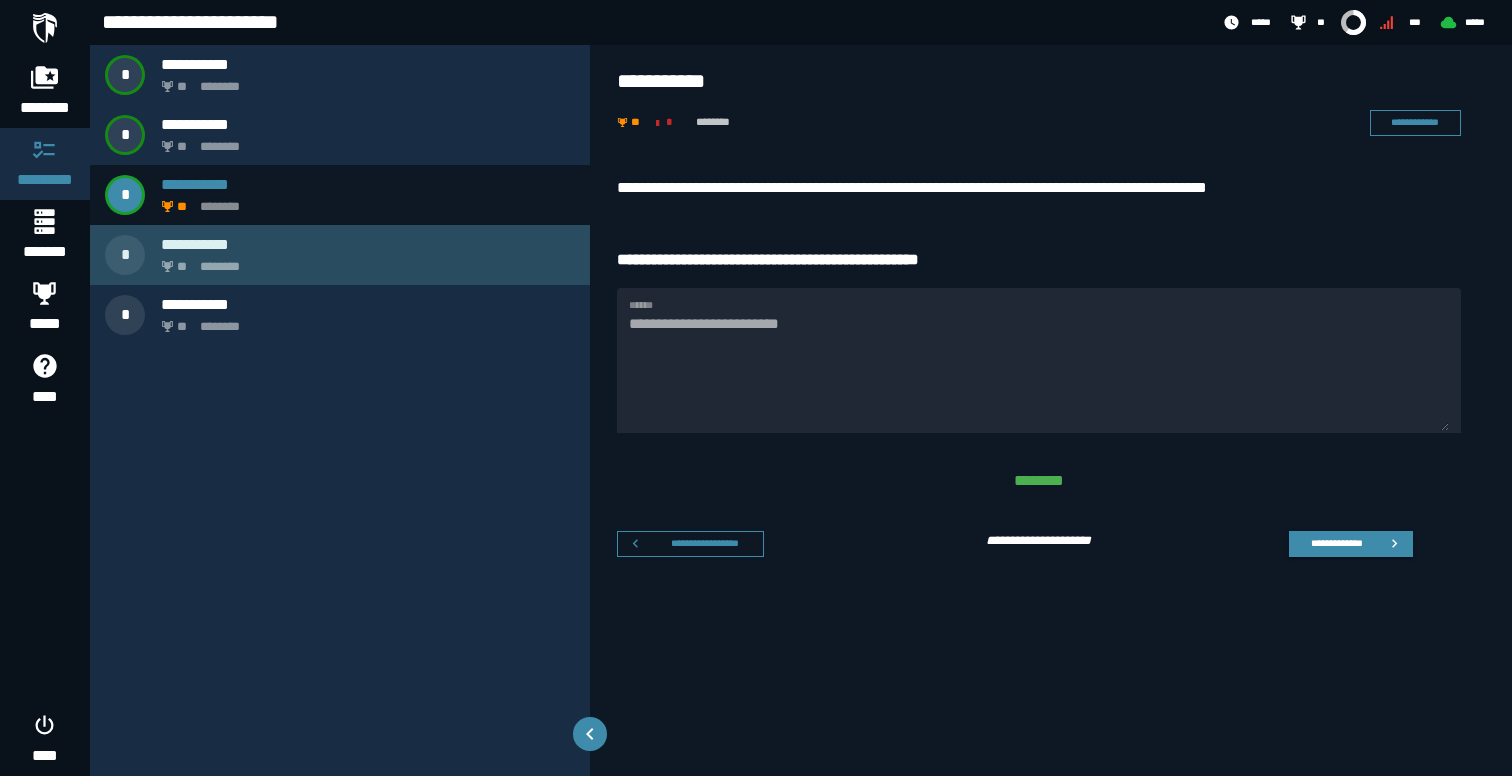 click on "[PHONE] [EMAIL]" at bounding box center (340, 255) 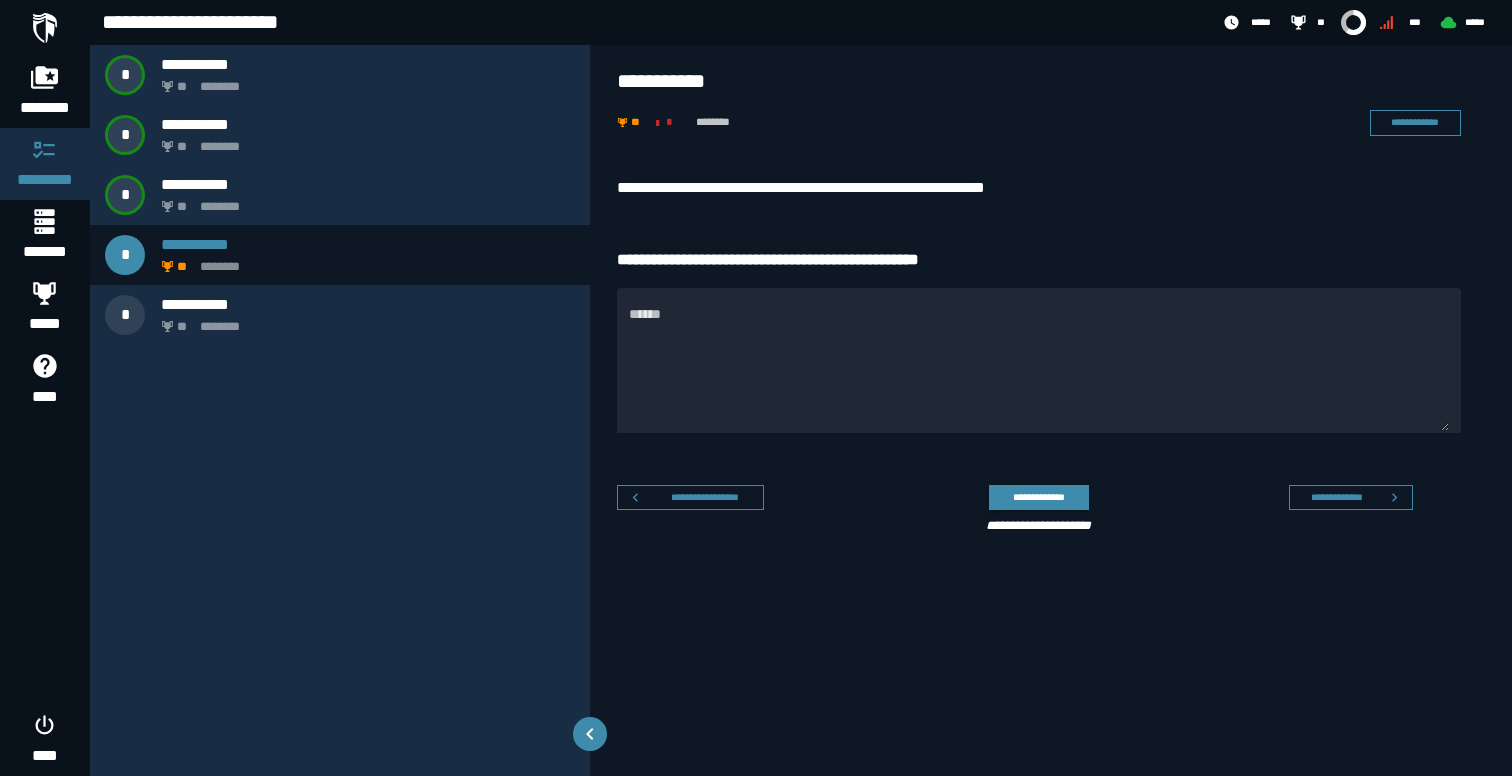 click on "**********" at bounding box center [1039, 188] 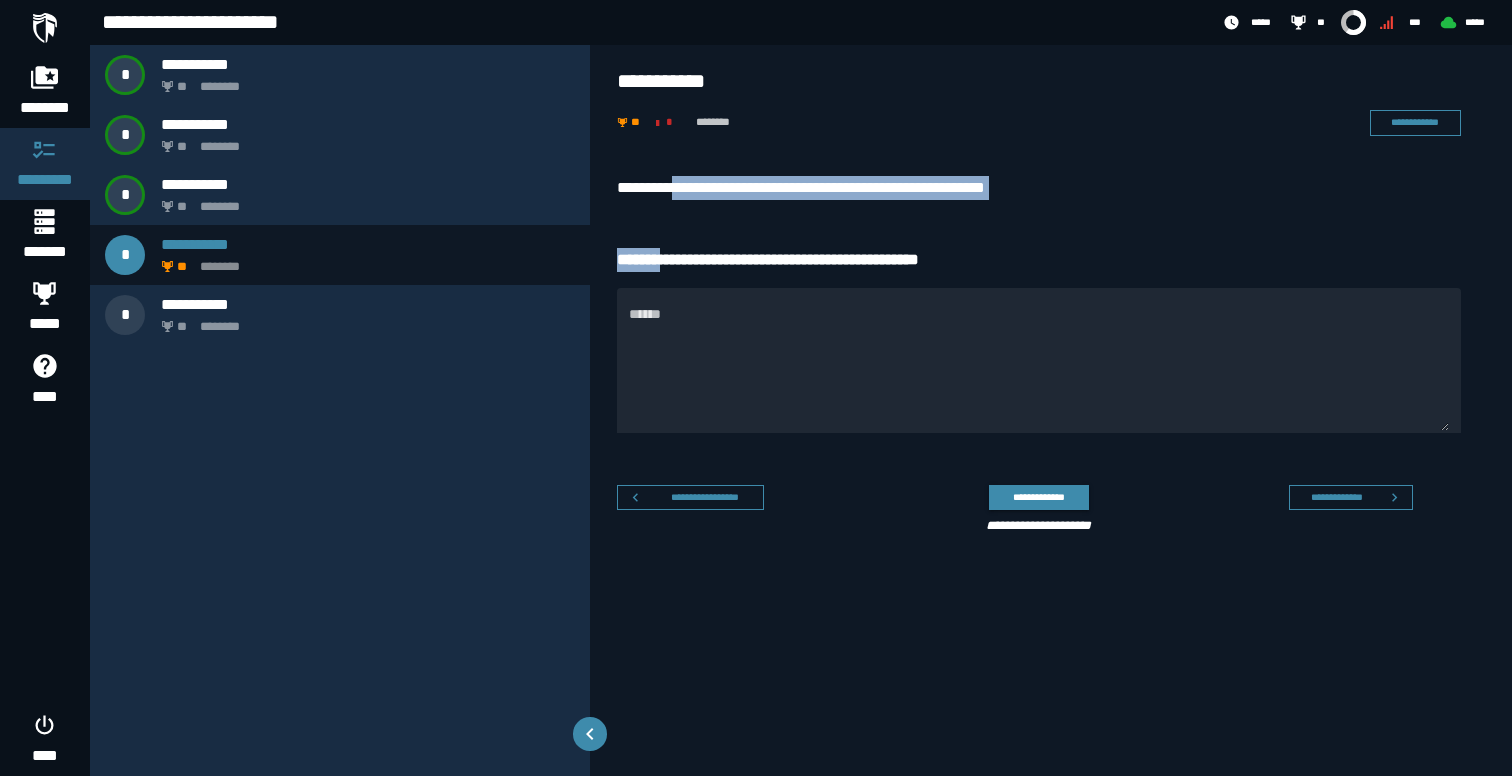 drag, startPoint x: 707, startPoint y: 188, endPoint x: 730, endPoint y: 201, distance: 26.41969 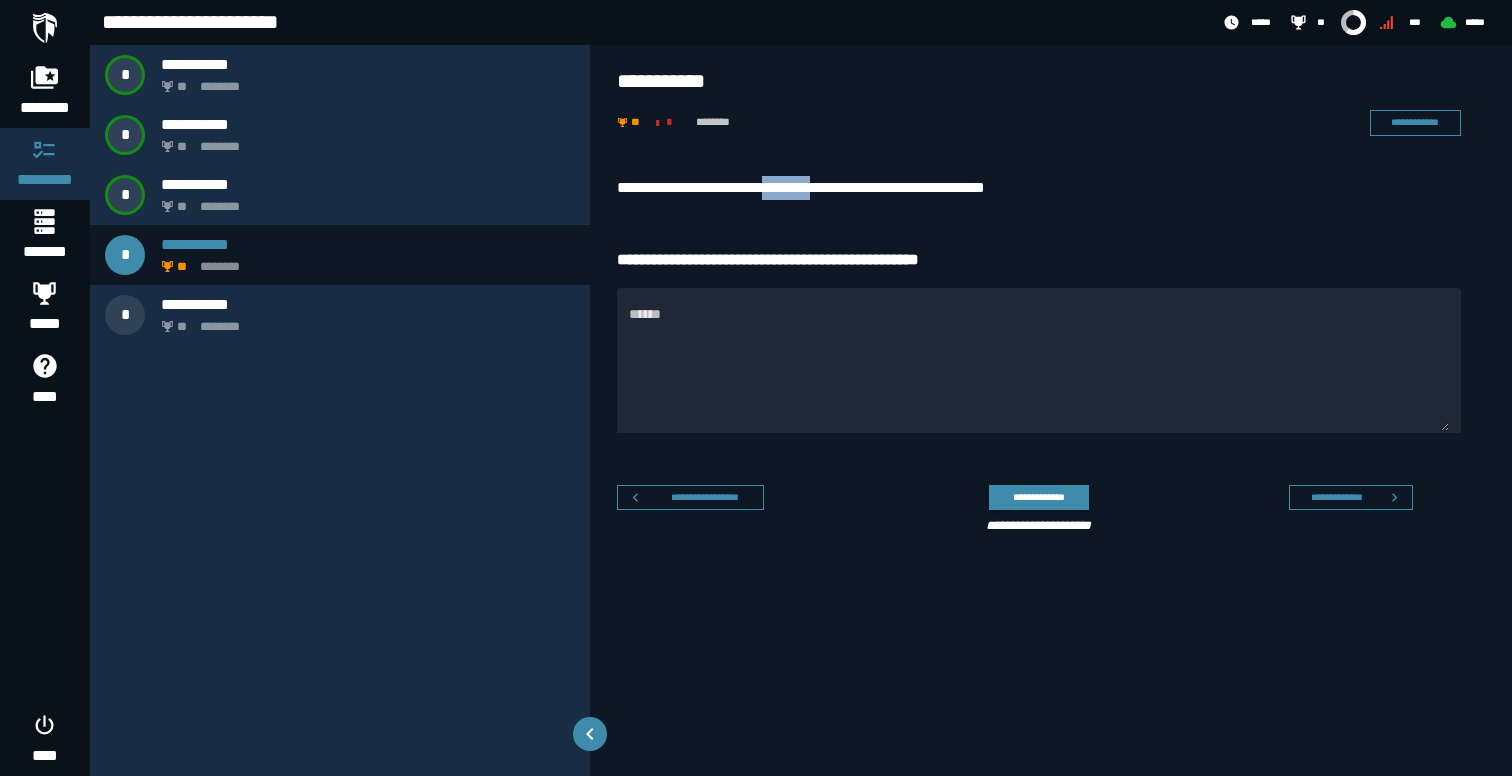 click on "**********" at bounding box center (1039, 188) 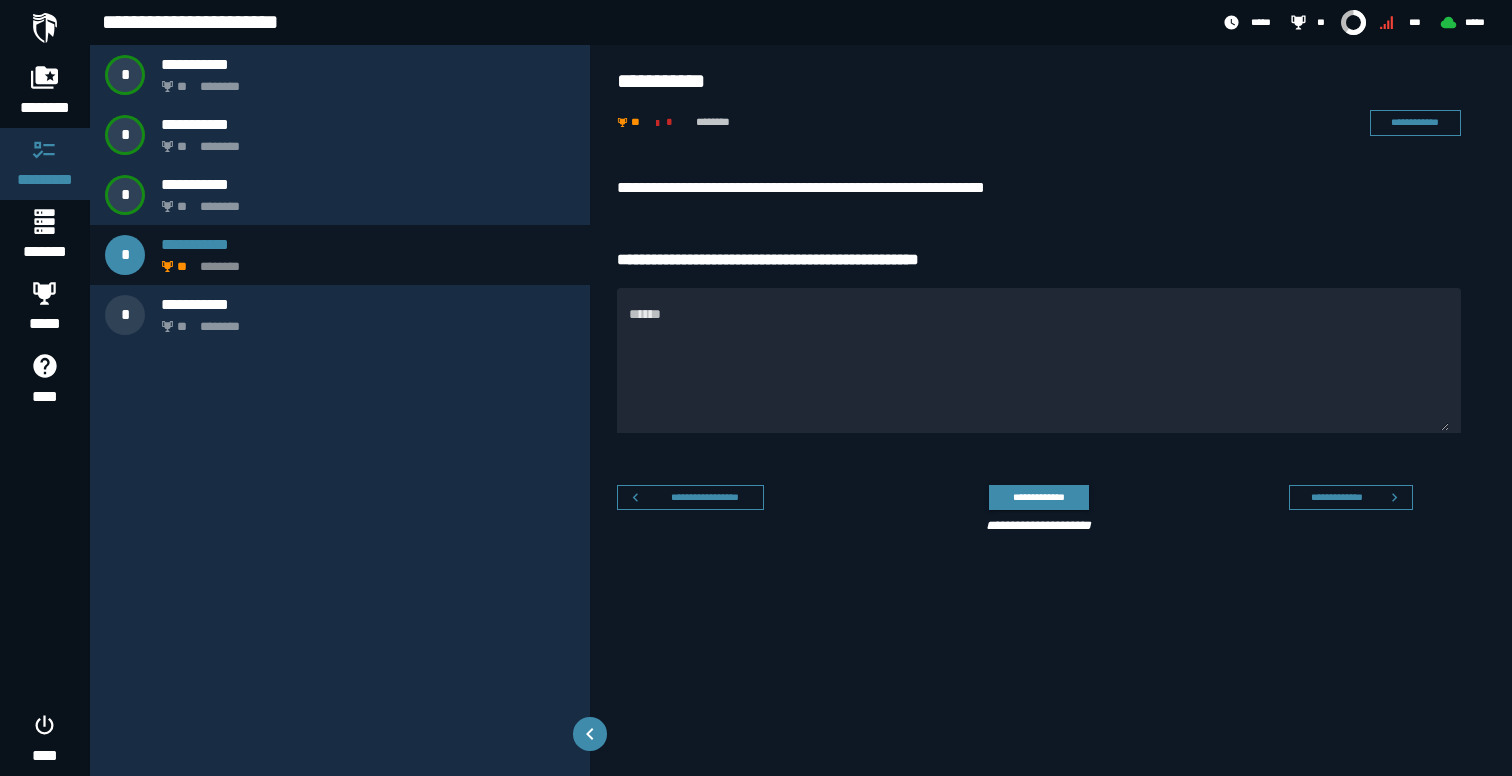 click on "**********" at bounding box center [1039, 188] 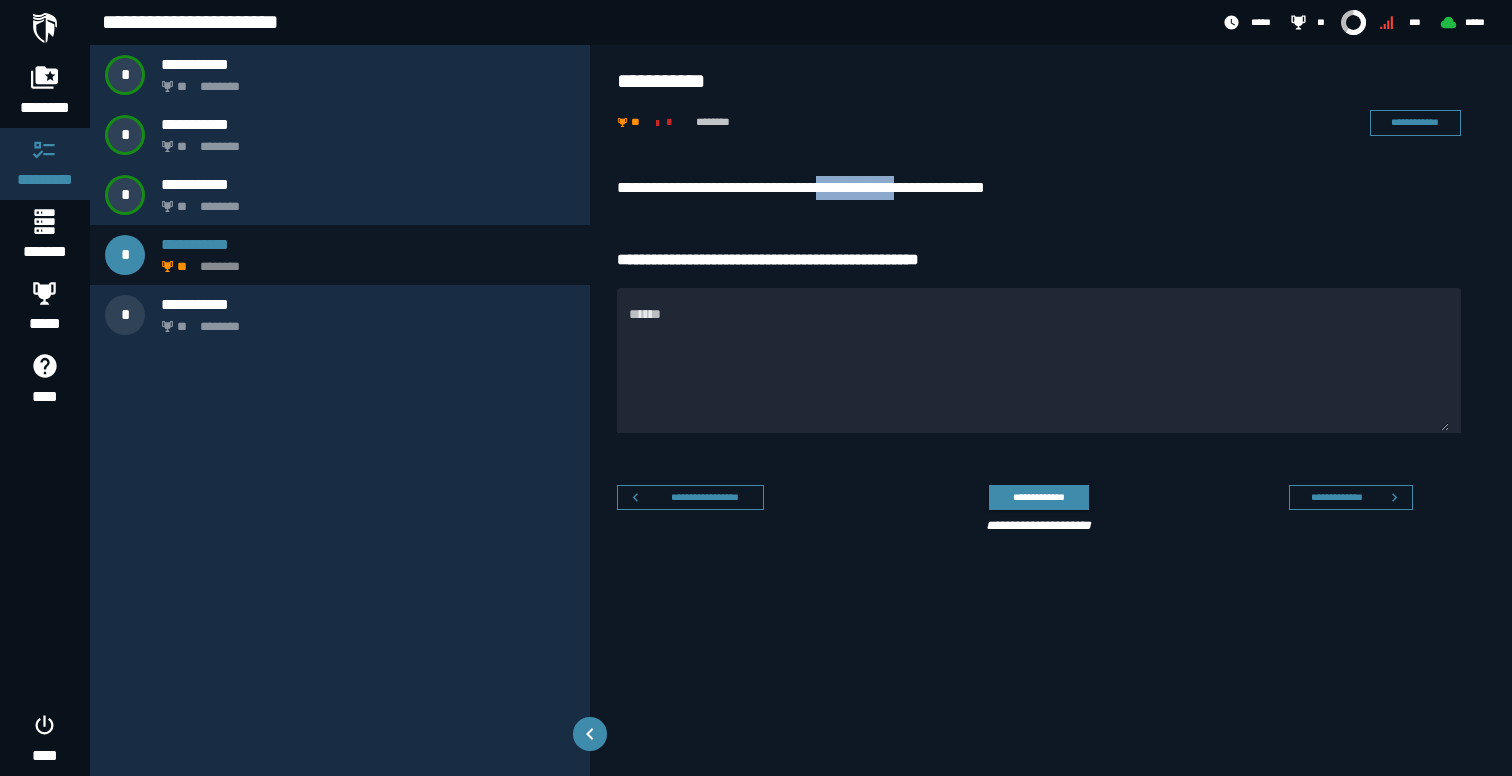 click on "**********" at bounding box center (1039, 188) 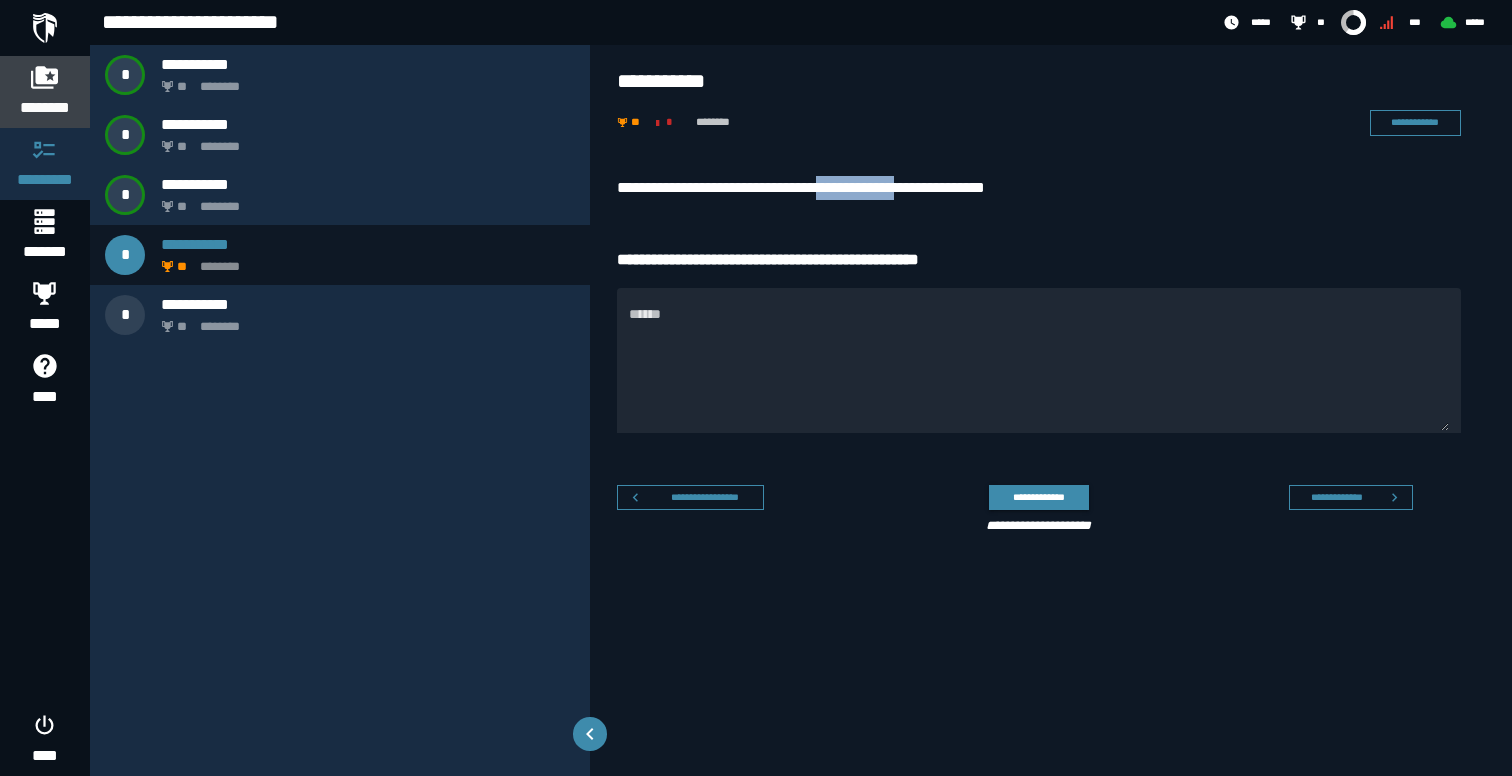 click at bounding box center [45, 77] 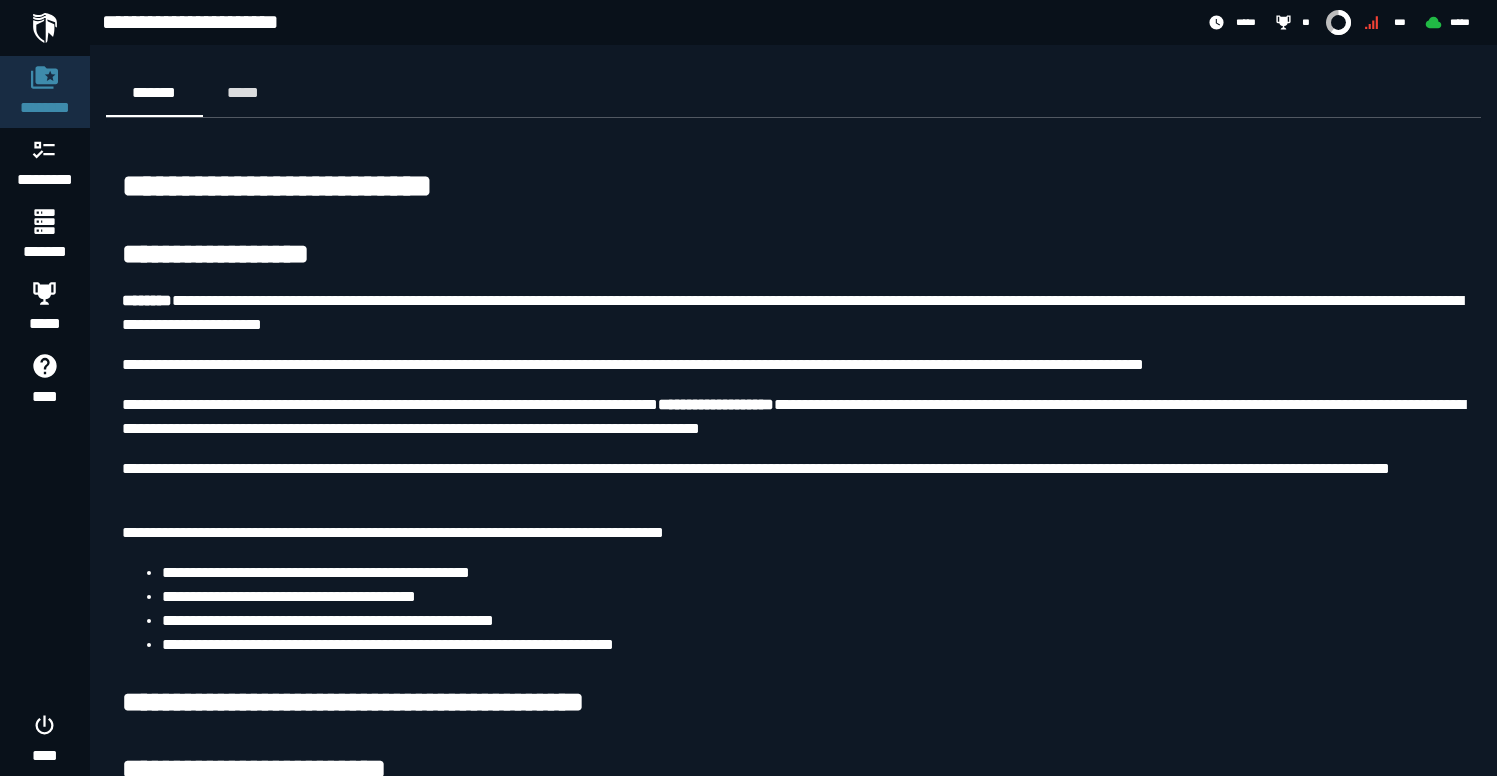 scroll, scrollTop: 1794, scrollLeft: 0, axis: vertical 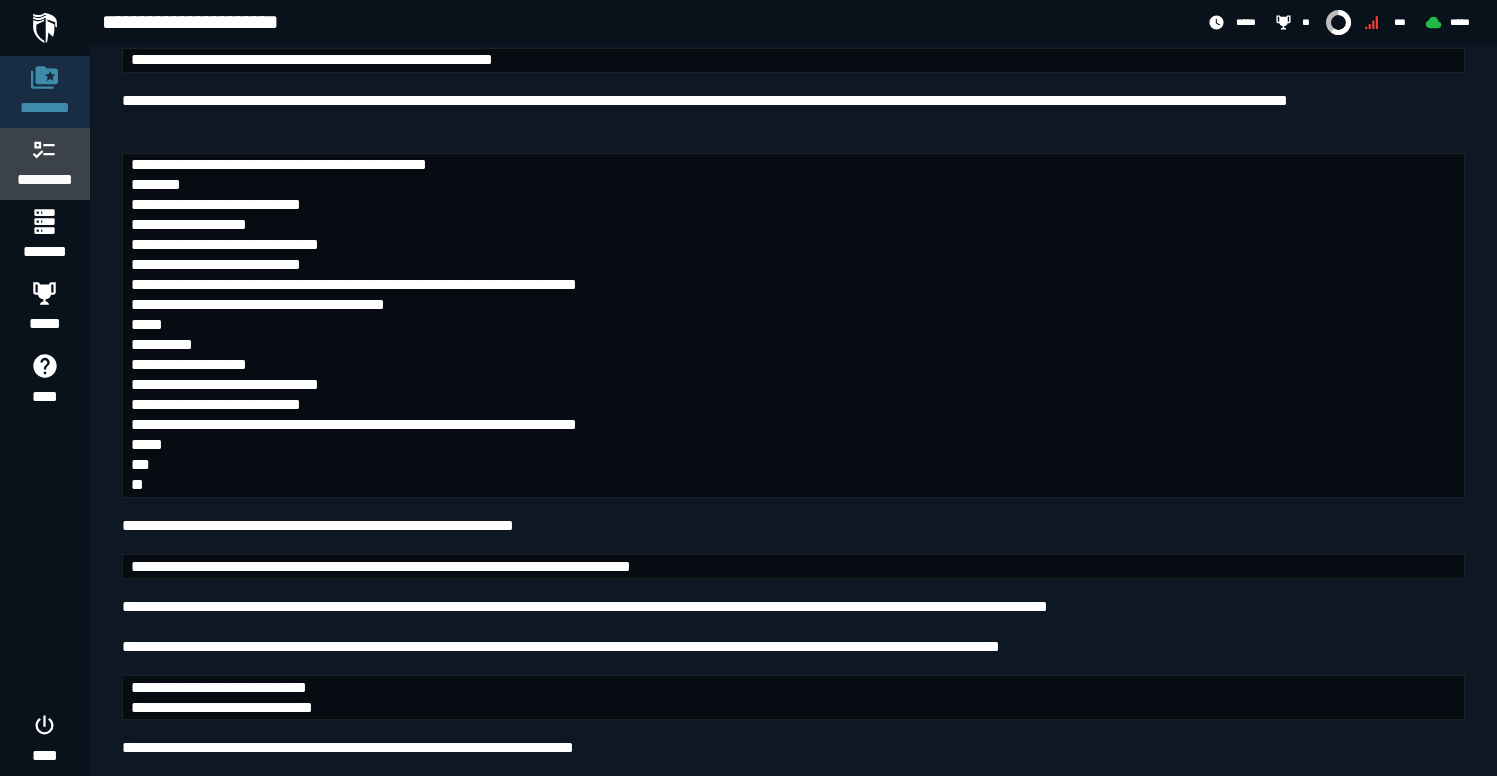 click on "*********" at bounding box center (45, 164) 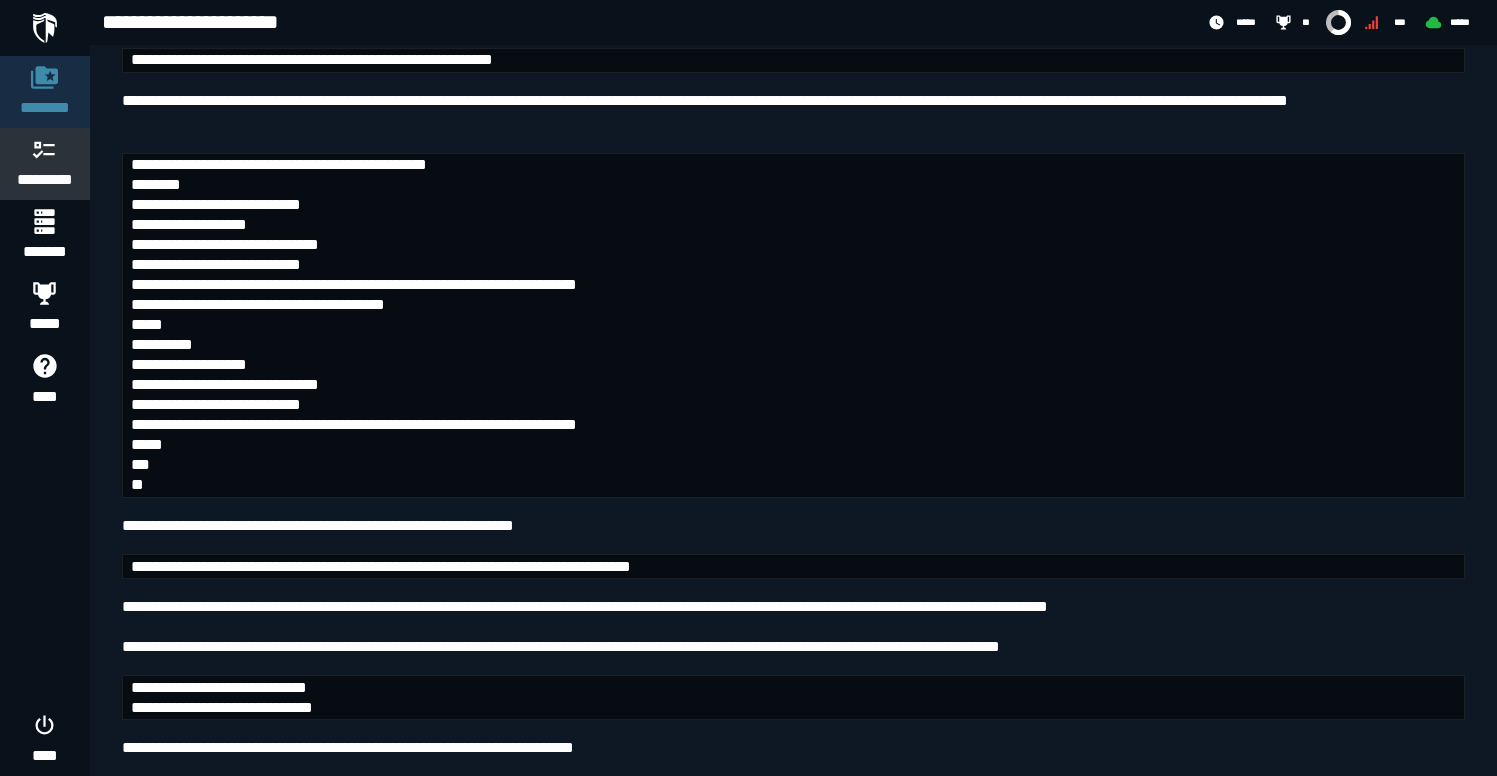 scroll, scrollTop: 0, scrollLeft: 0, axis: both 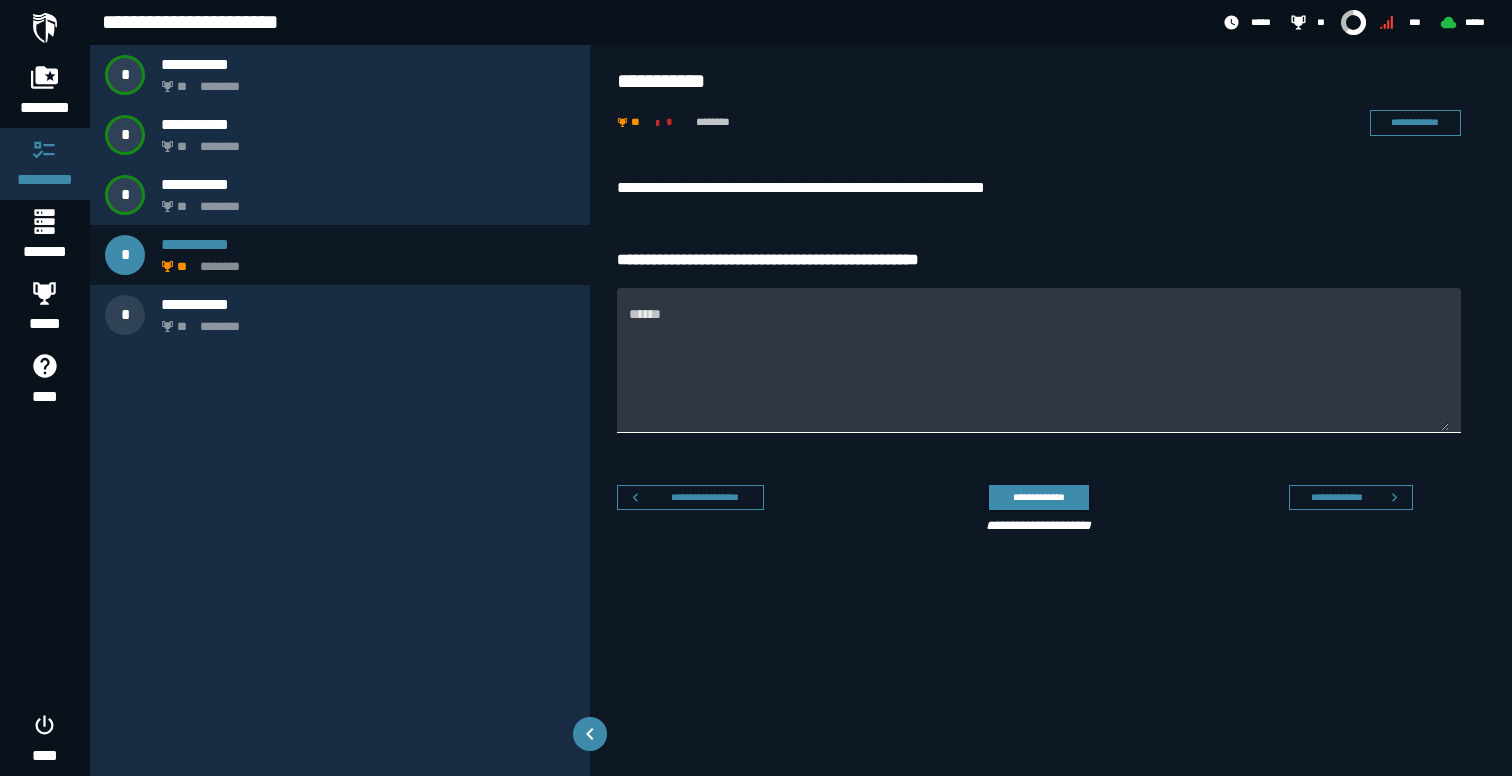 click on "******" at bounding box center [1039, 360] 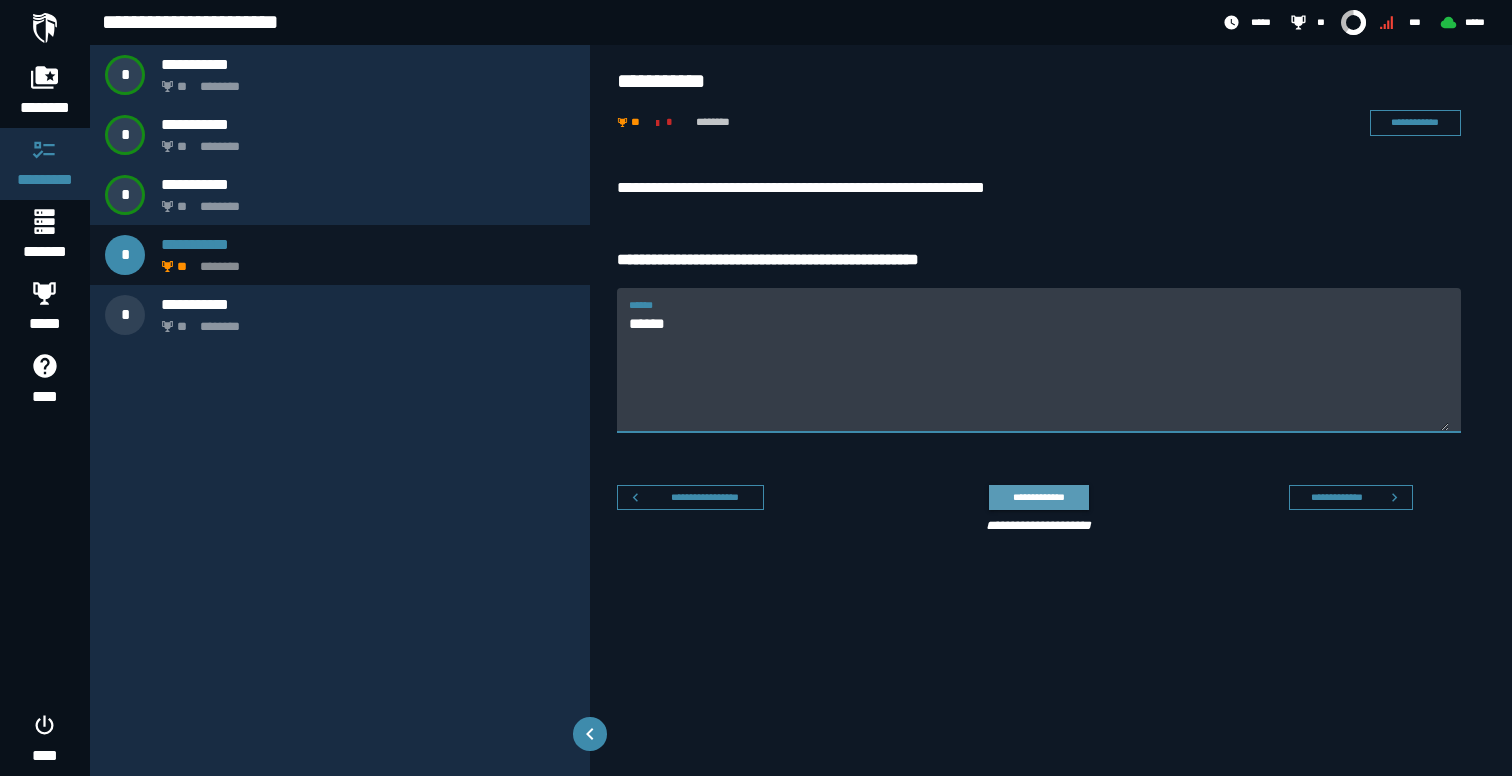 type on "******" 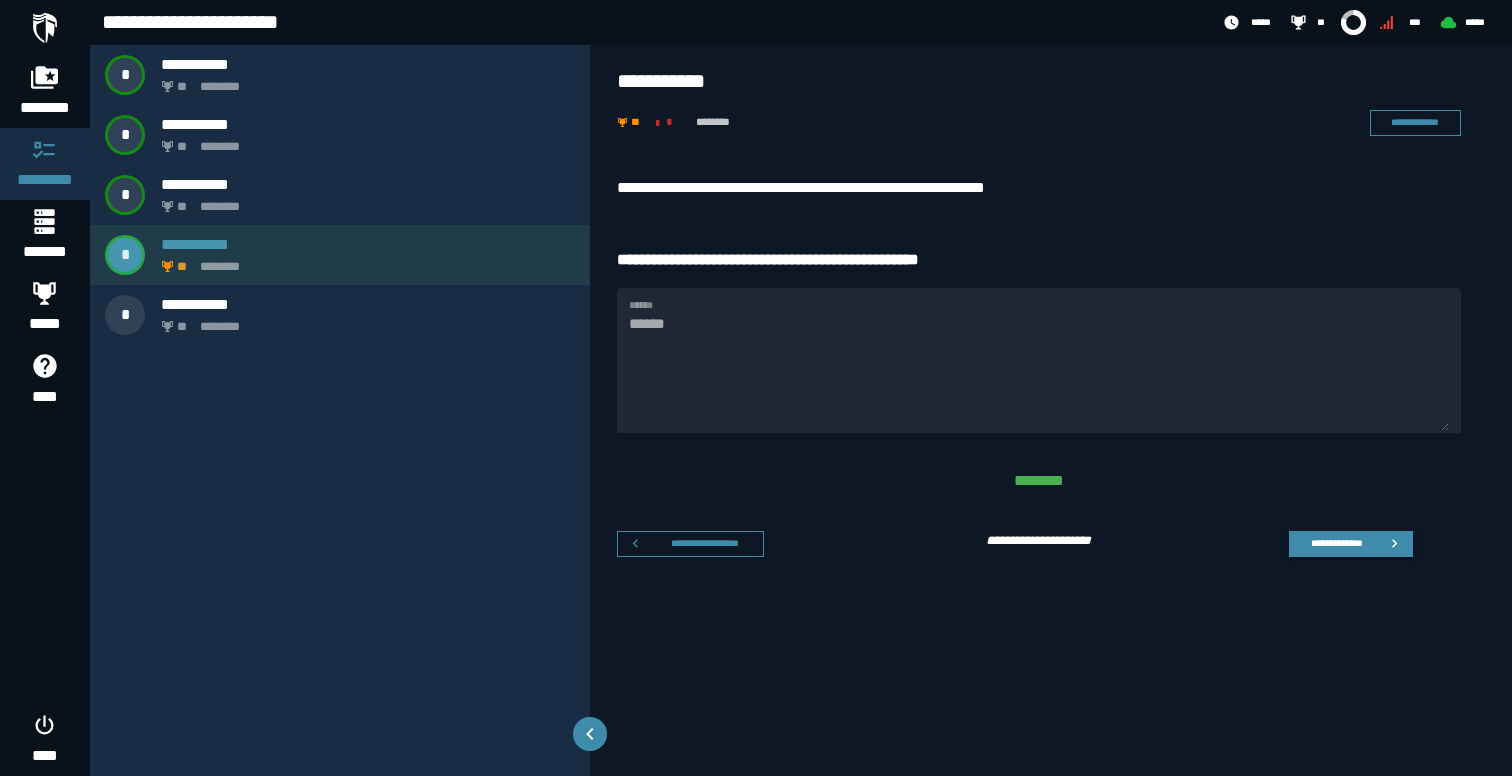 click on "[PHONE] [EMAIL]" at bounding box center (340, 255) 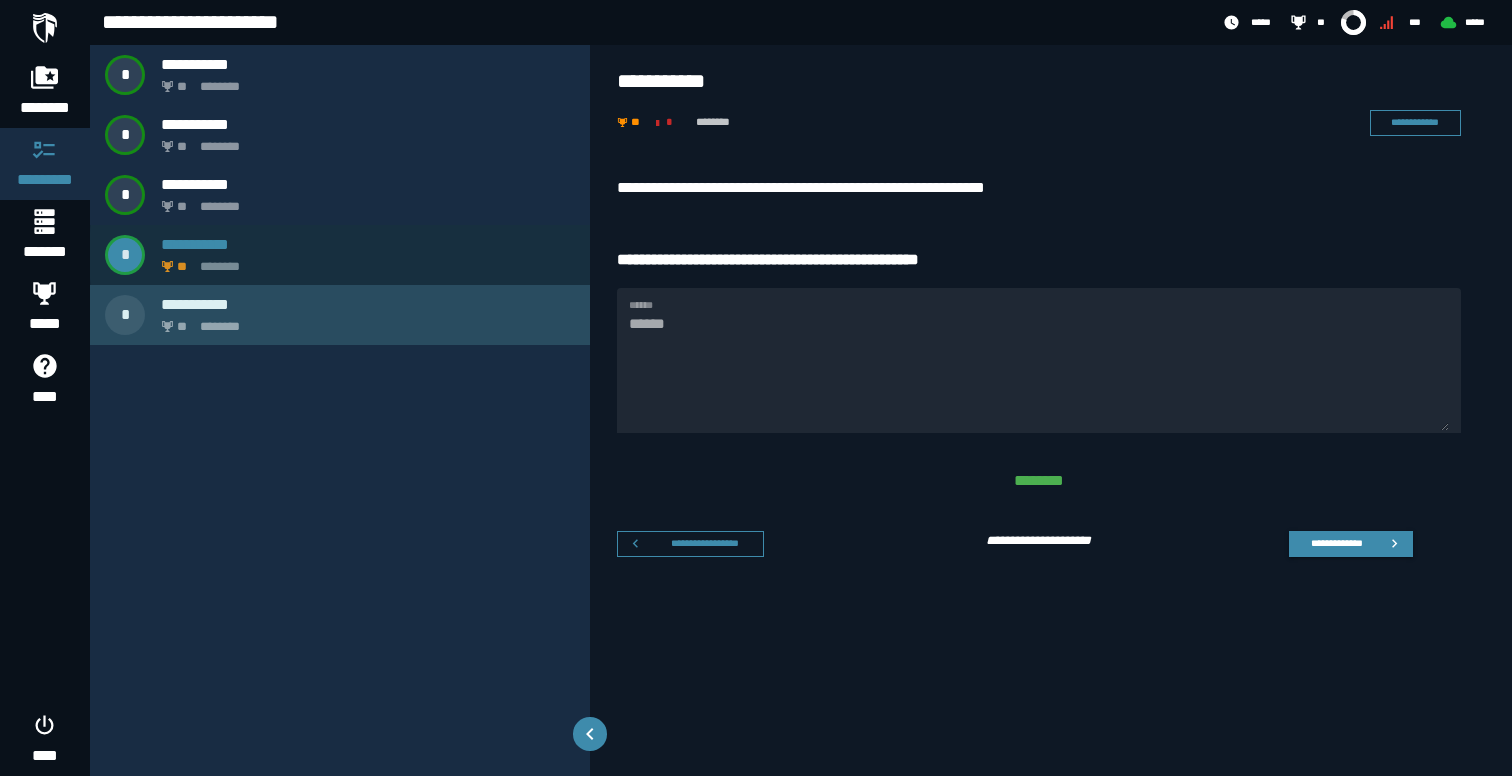 click on "********" 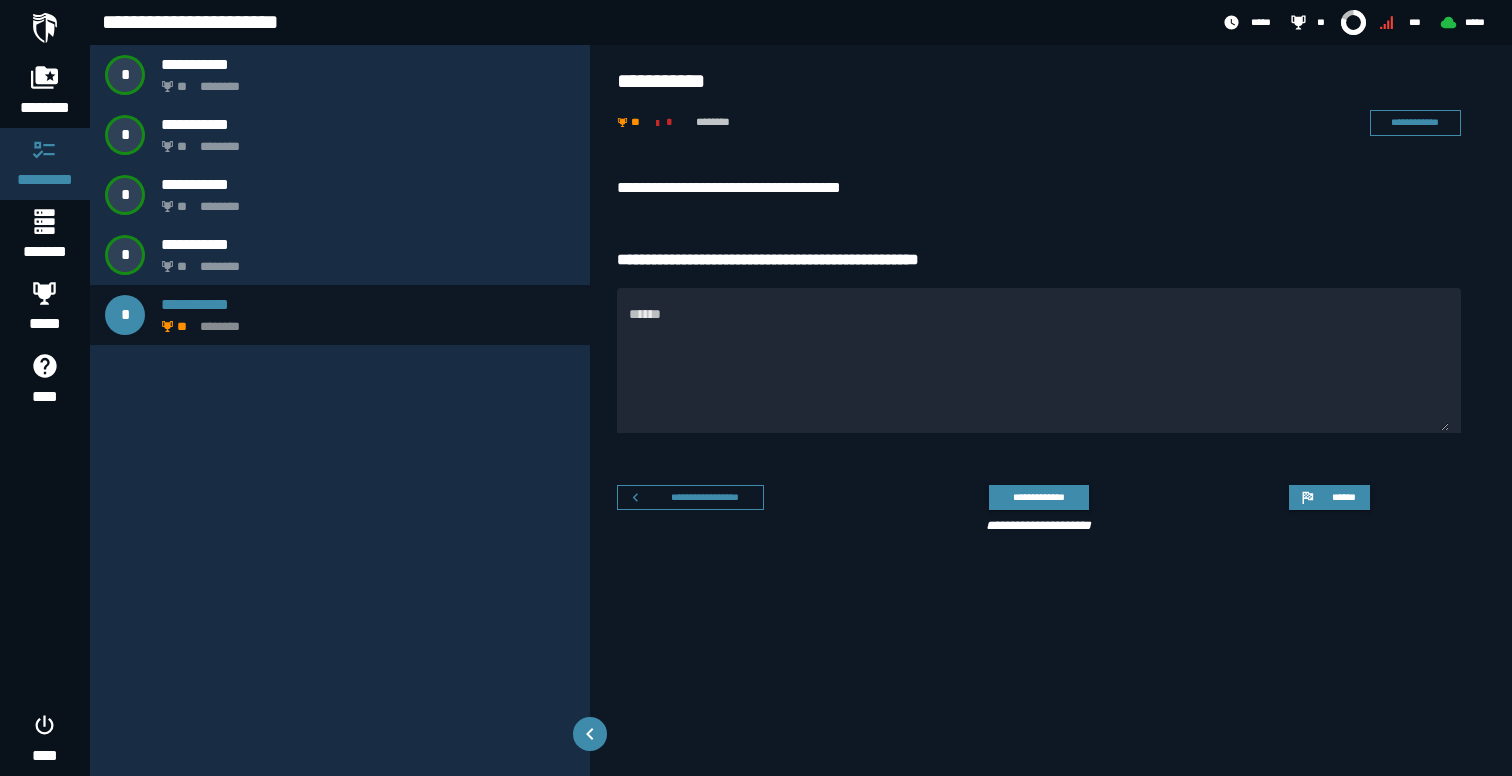 click on "**********" at bounding box center [1039, 188] 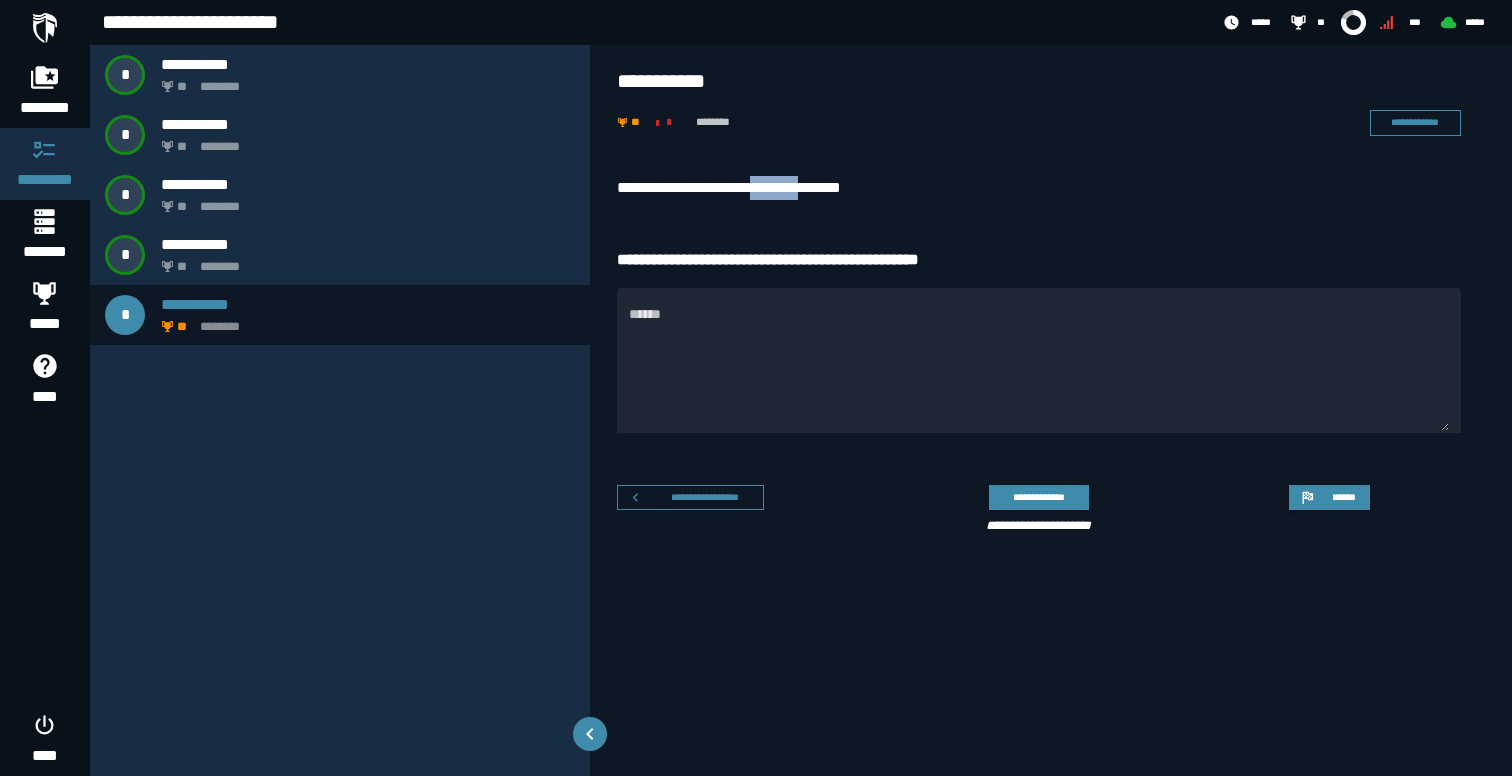click on "**********" at bounding box center [1039, 188] 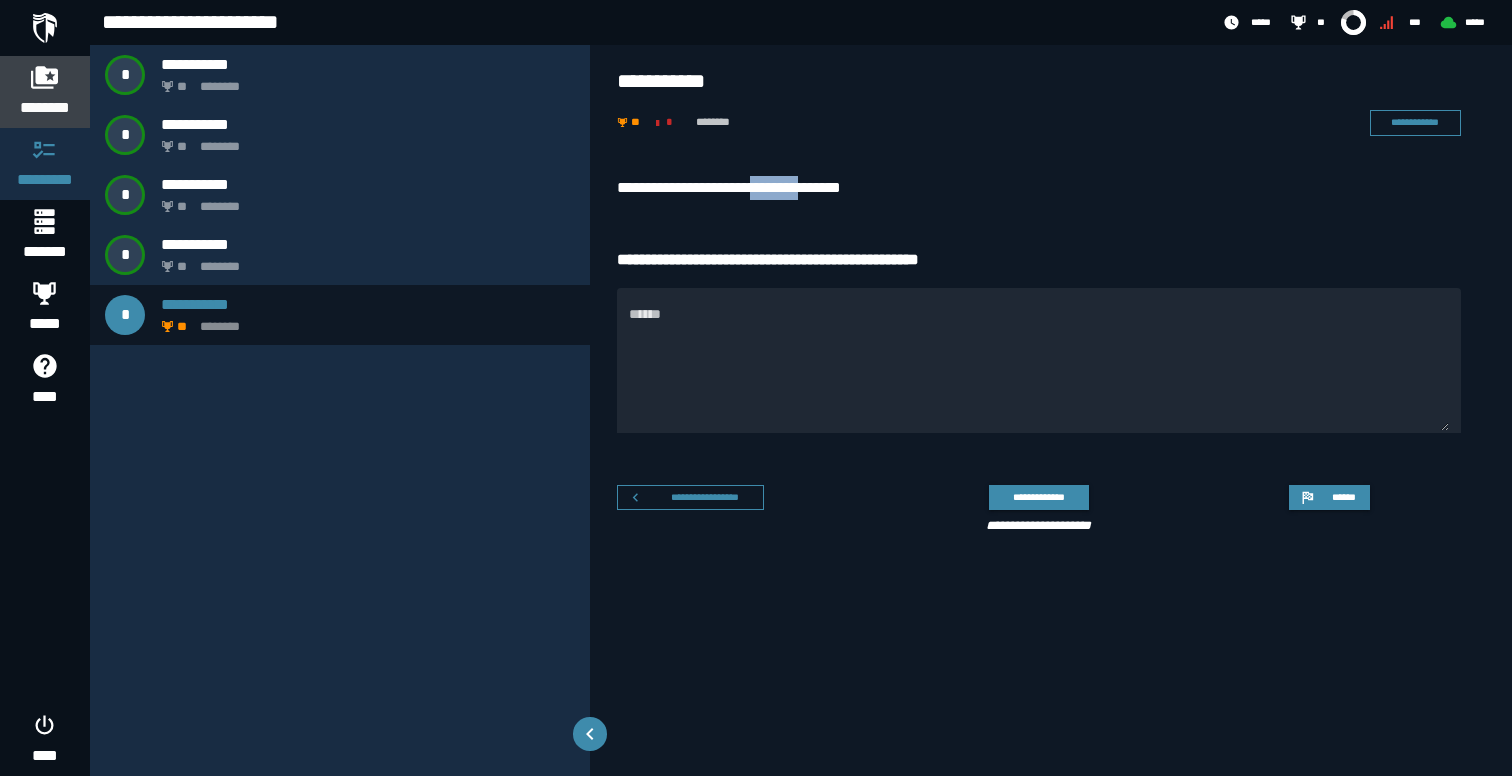 click on "********" at bounding box center (45, 108) 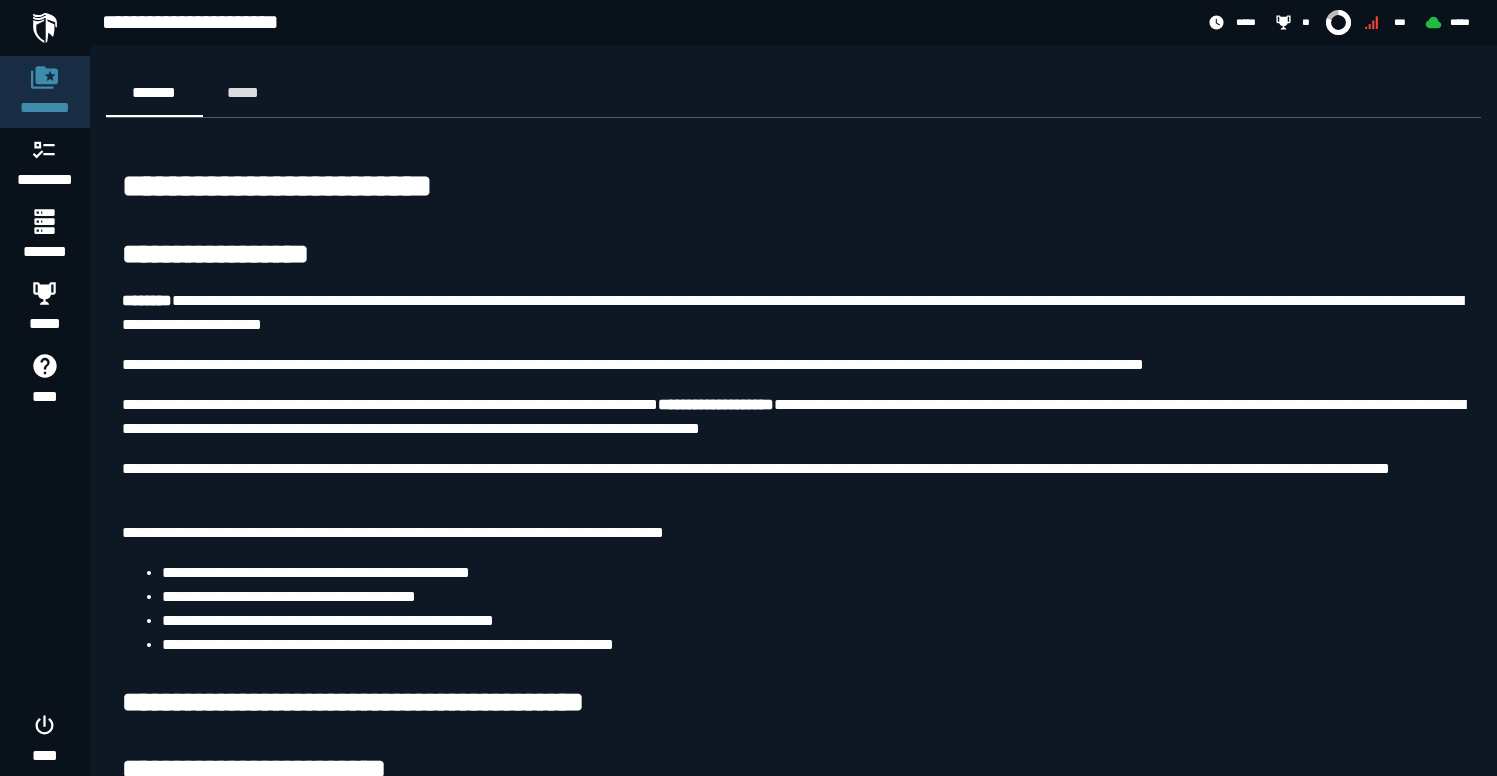 scroll, scrollTop: 850, scrollLeft: 0, axis: vertical 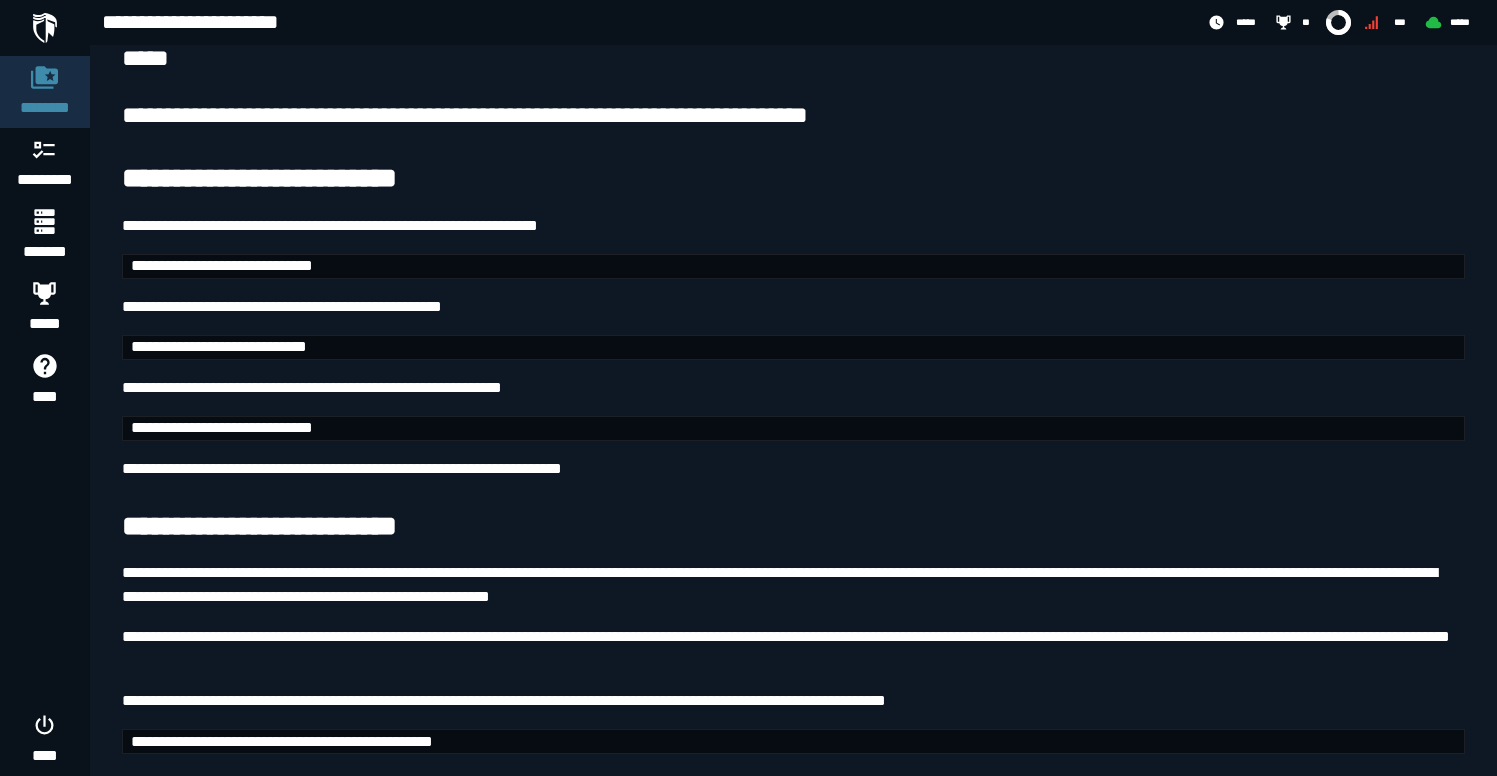 click on "**********" at bounding box center (222, 427) 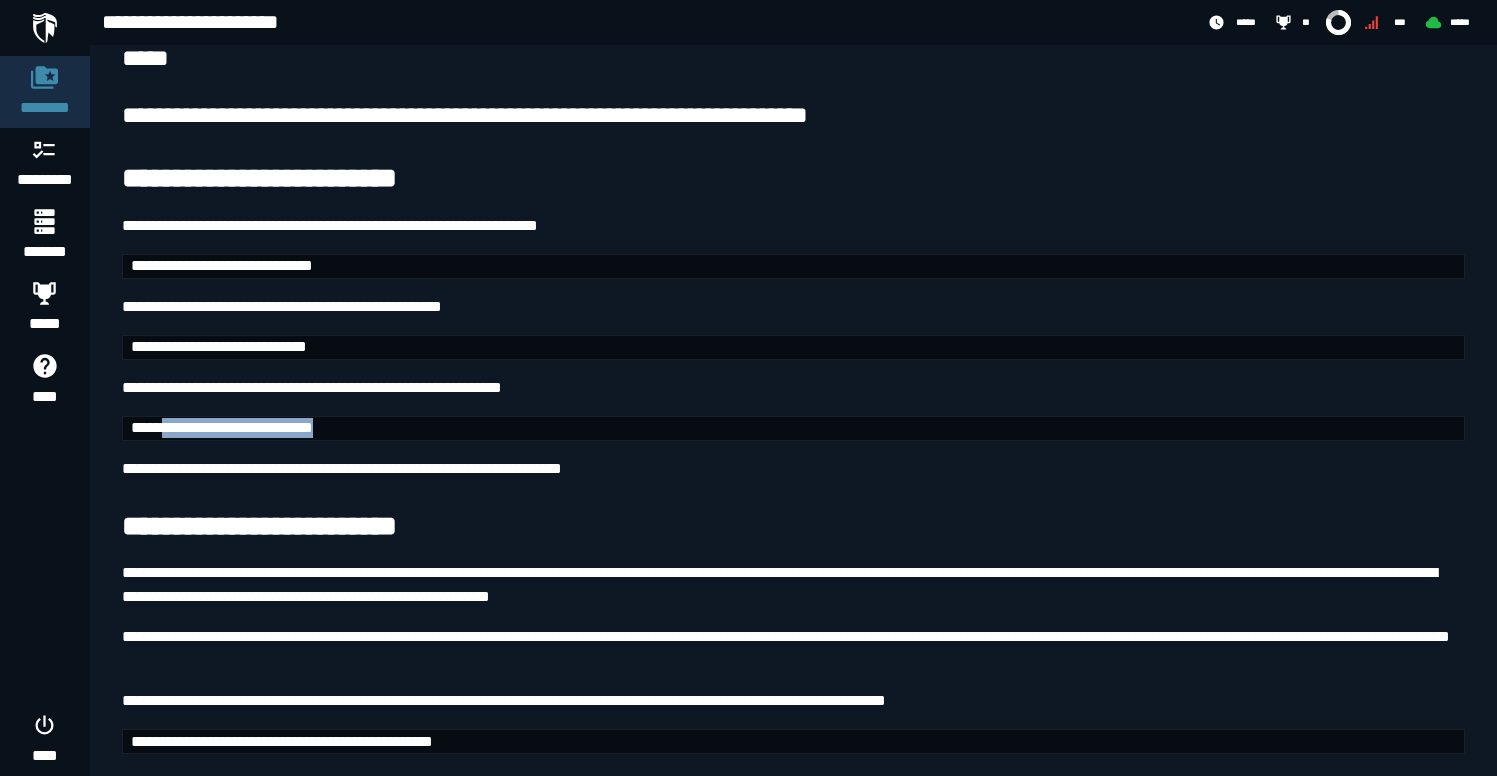 drag, startPoint x: 404, startPoint y: 429, endPoint x: 203, endPoint y: 437, distance: 201.15913 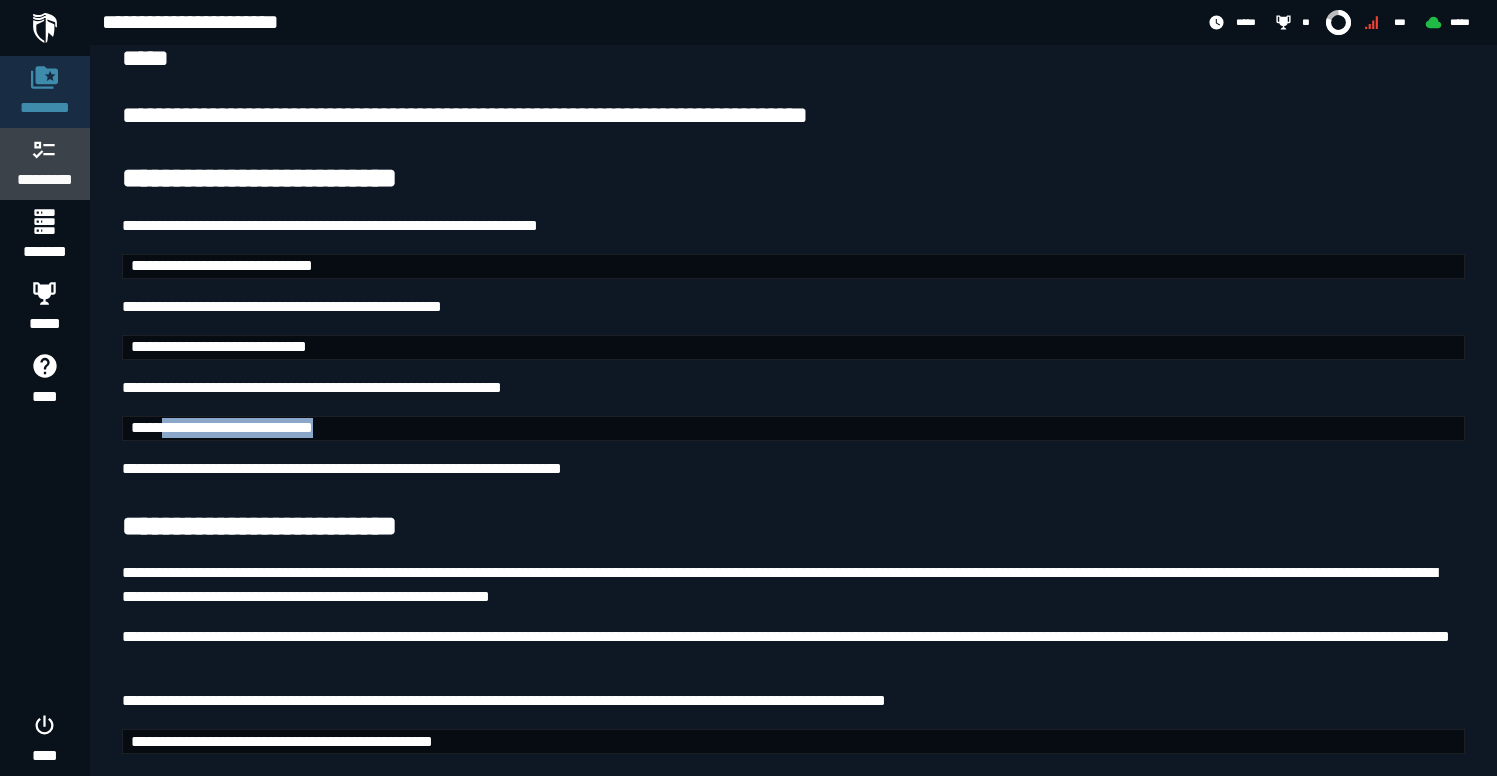 click on "*********" at bounding box center (45, 180) 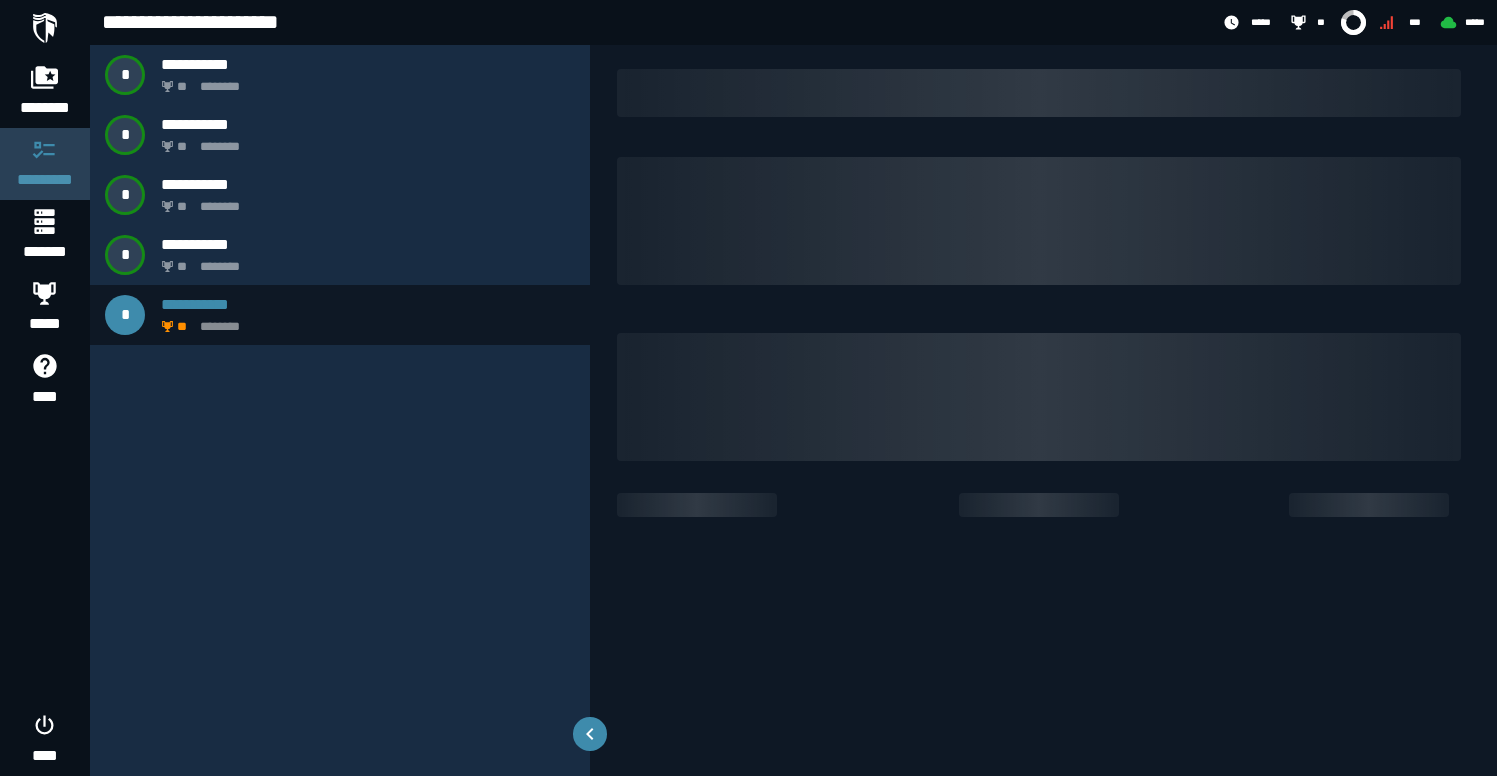 scroll, scrollTop: 0, scrollLeft: 0, axis: both 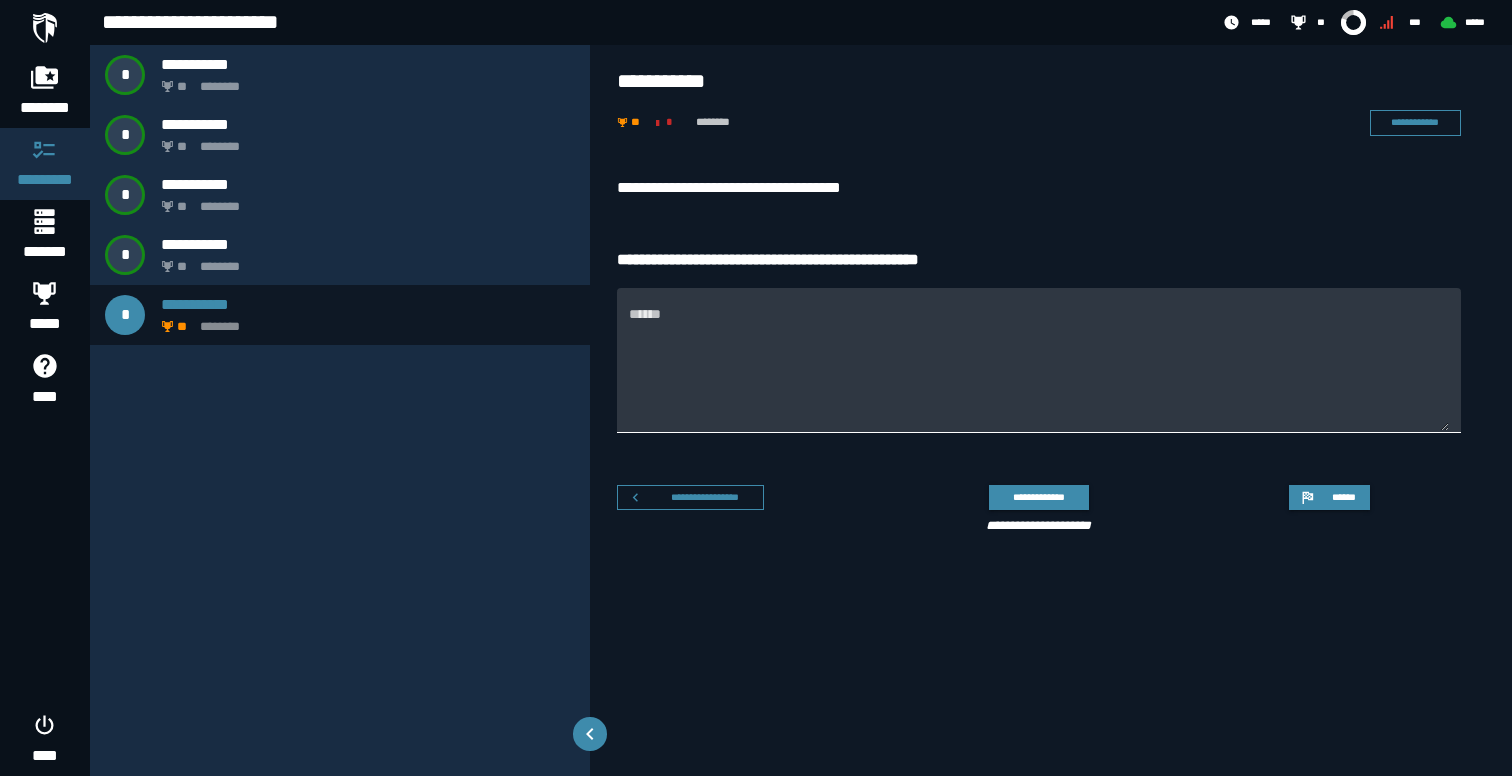 click on "******" at bounding box center (1039, 372) 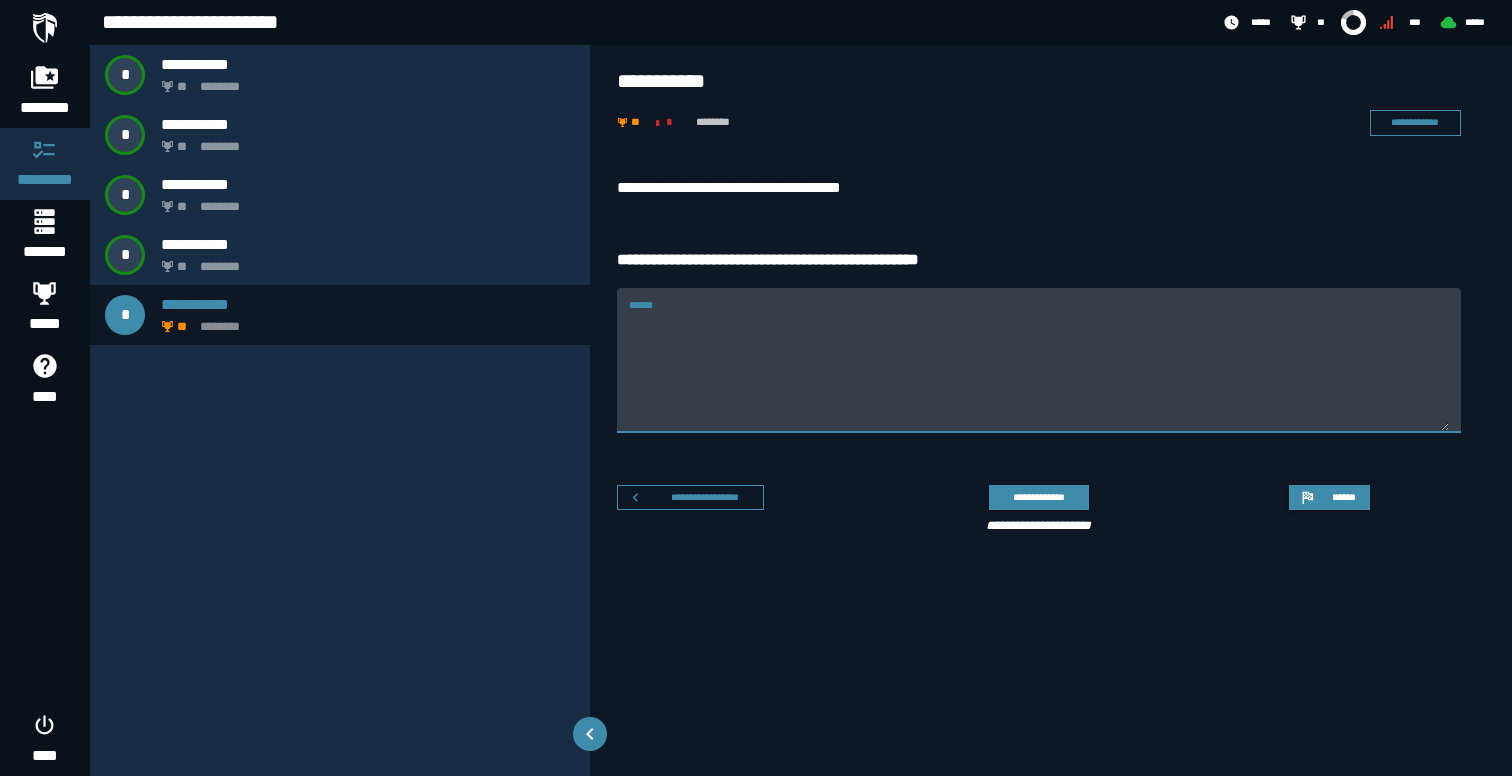 paste on "**********" 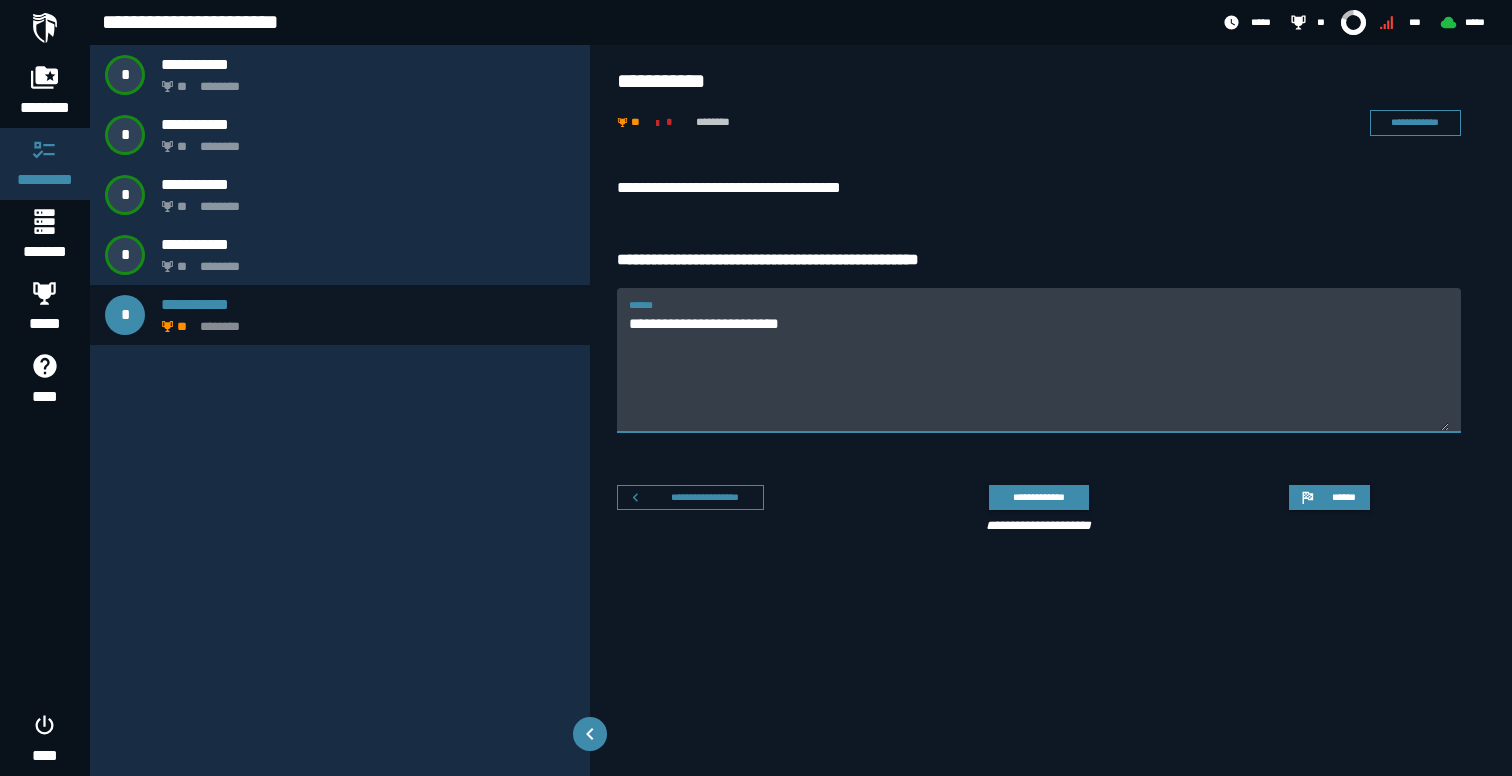 click on "**********" at bounding box center [1039, 372] 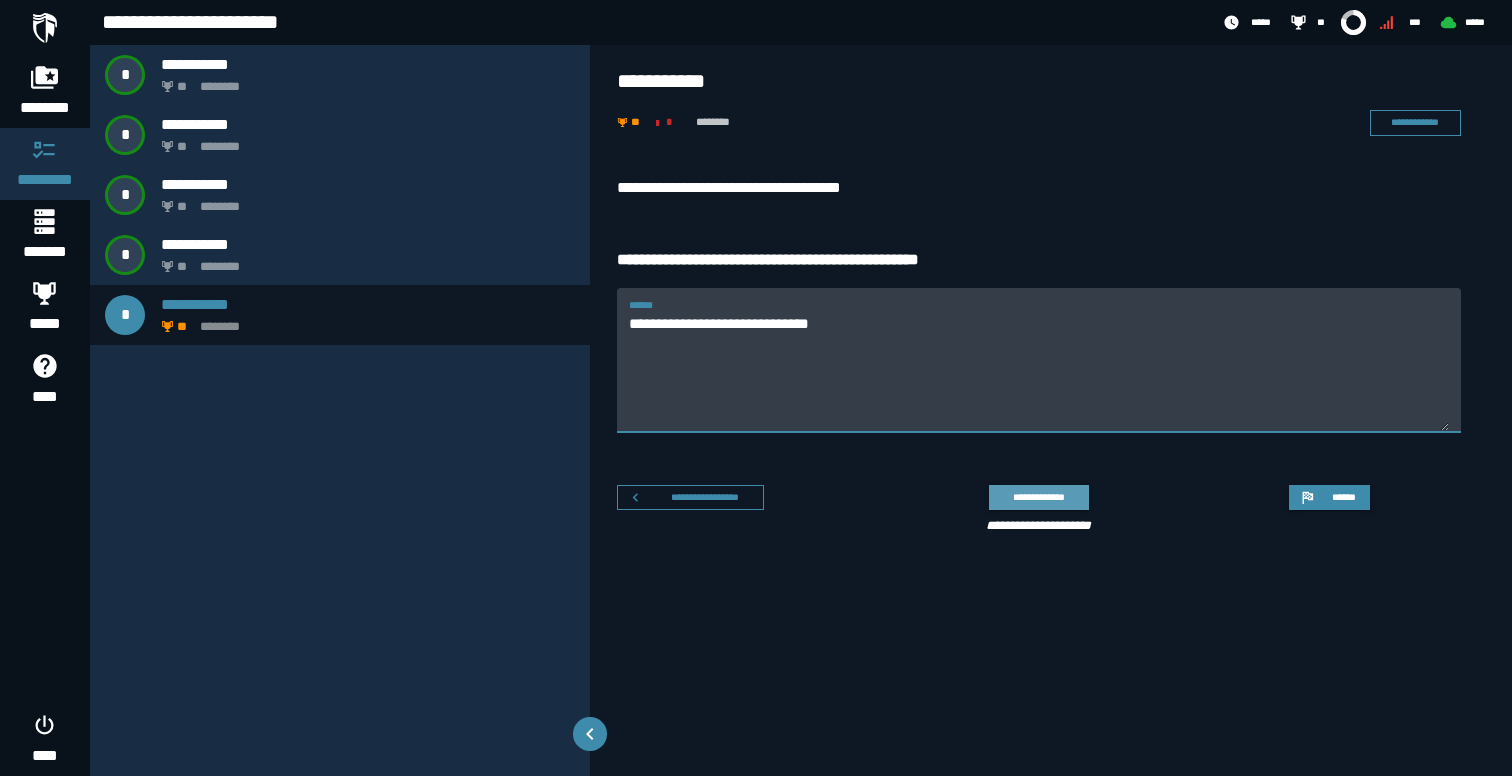 type on "**********" 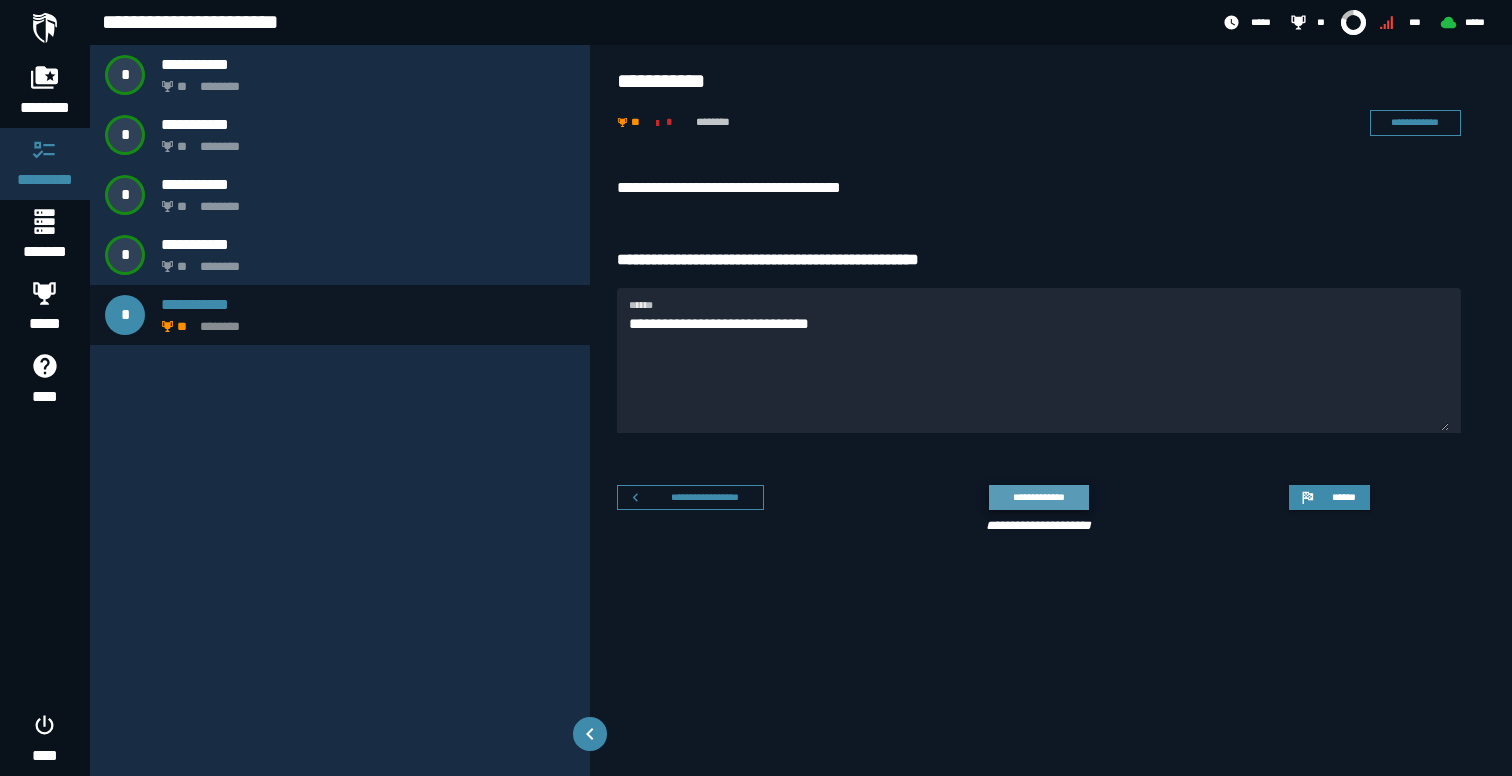 click on "**********" at bounding box center [1038, 498] 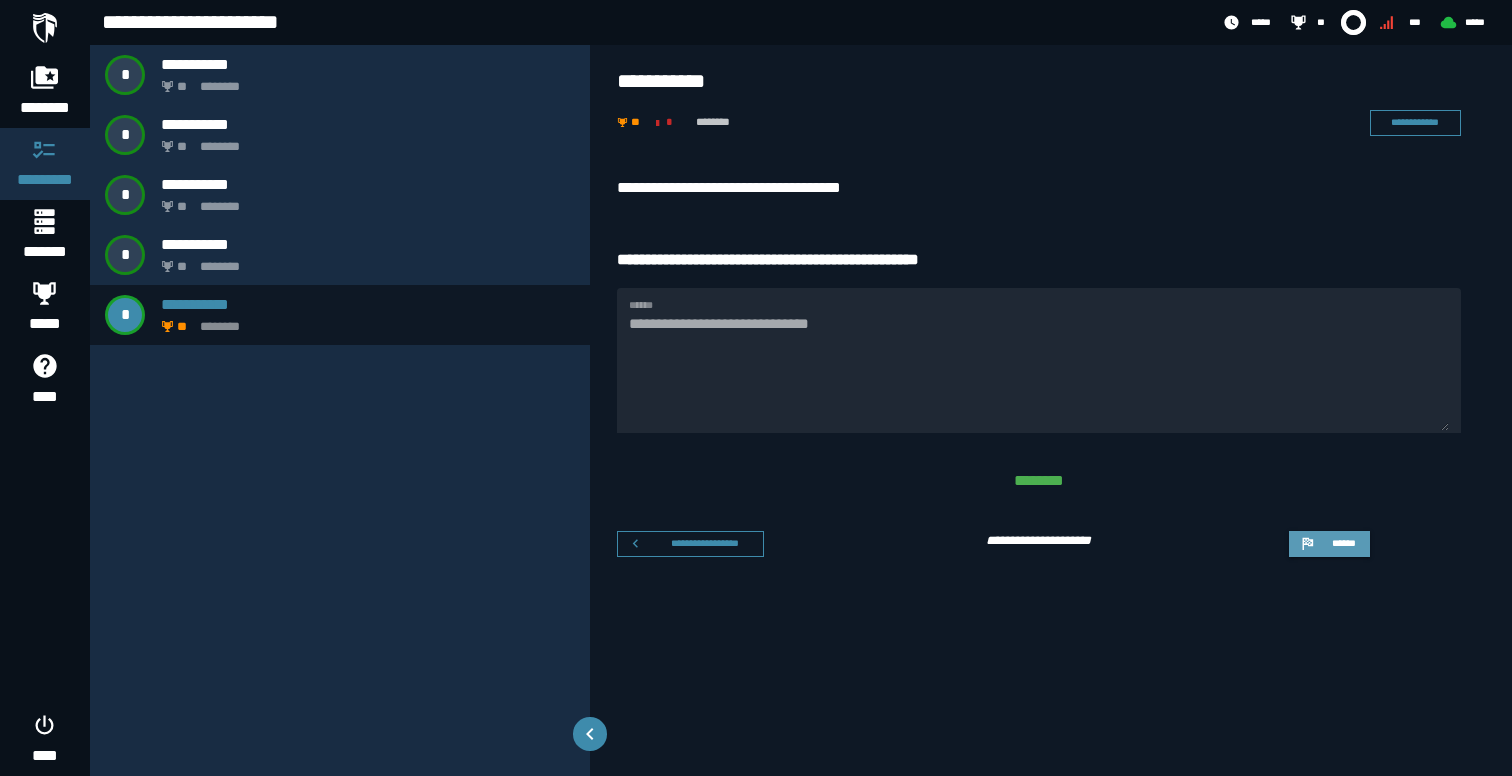 click on "******" at bounding box center [1343, 543] 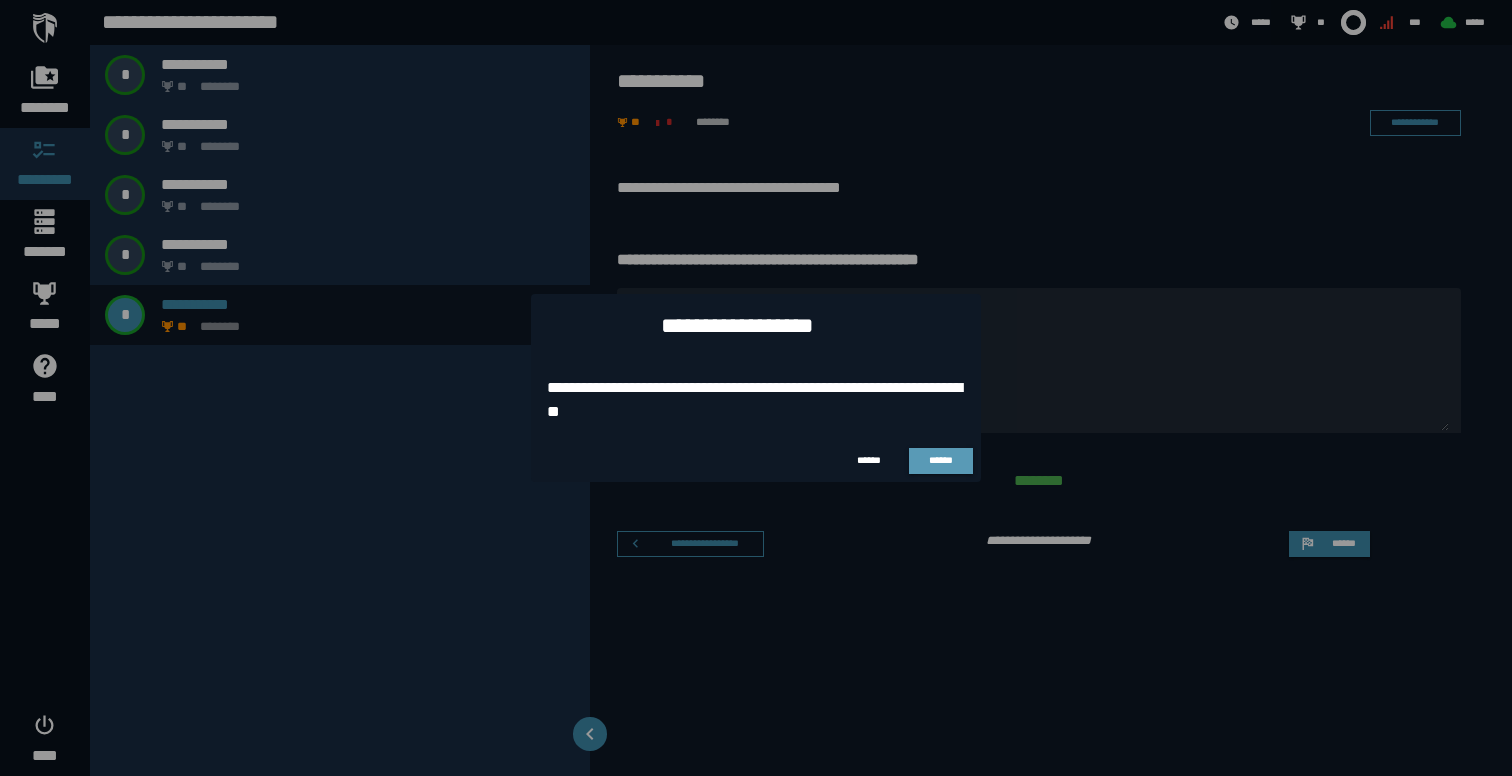 click on "******" at bounding box center [941, 461] 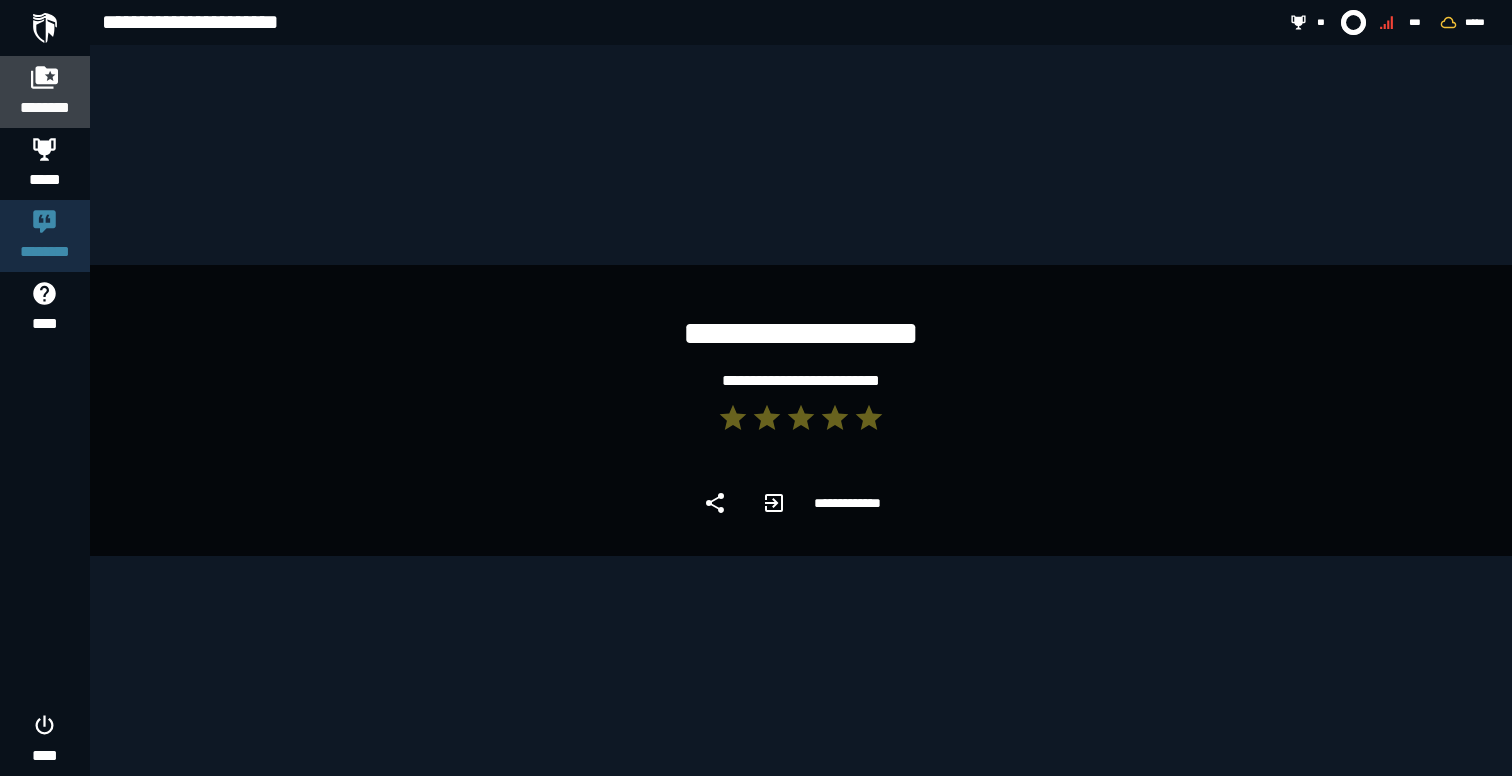 click at bounding box center (45, 77) 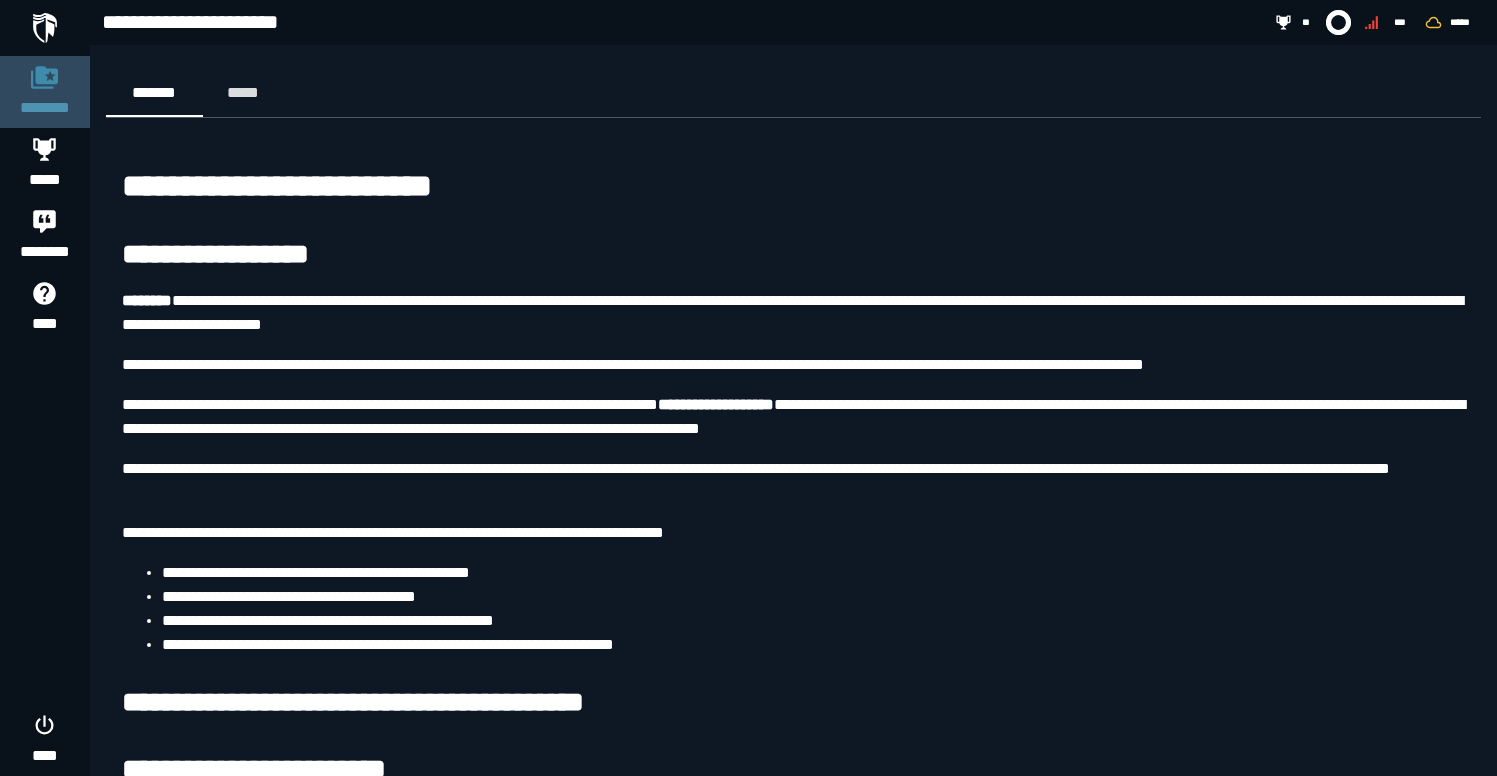click on "********" 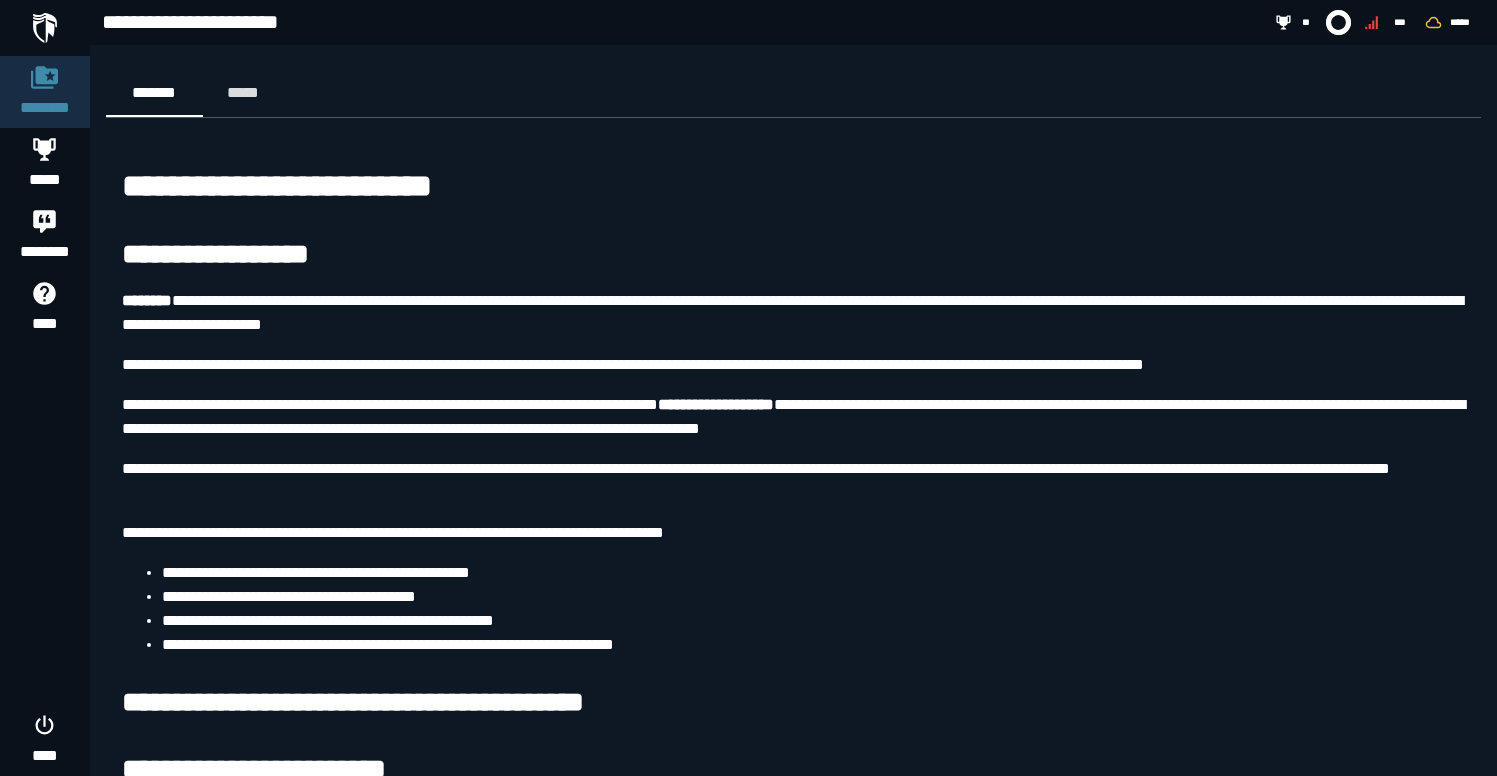 click on "**********" at bounding box center (679, 23) 